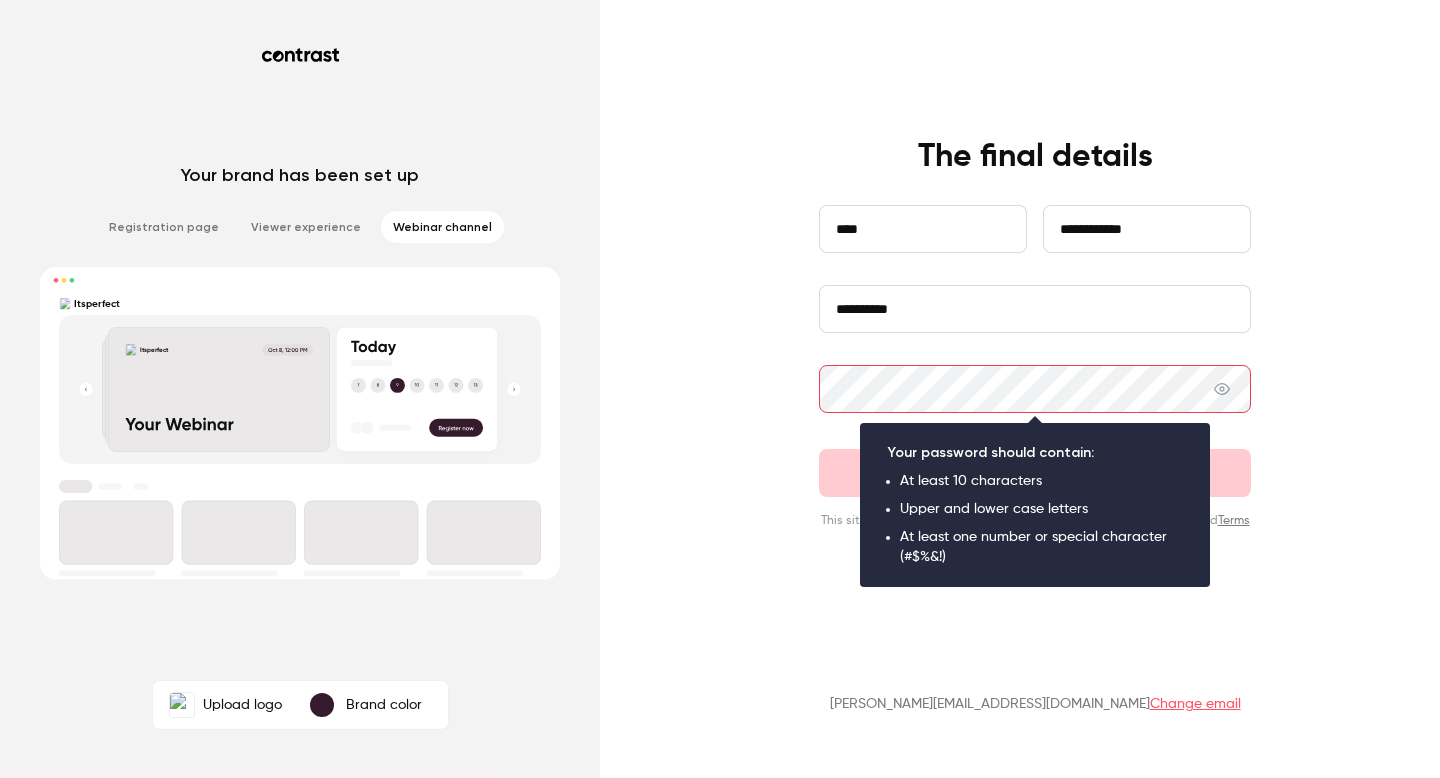 scroll, scrollTop: 0, scrollLeft: 0, axis: both 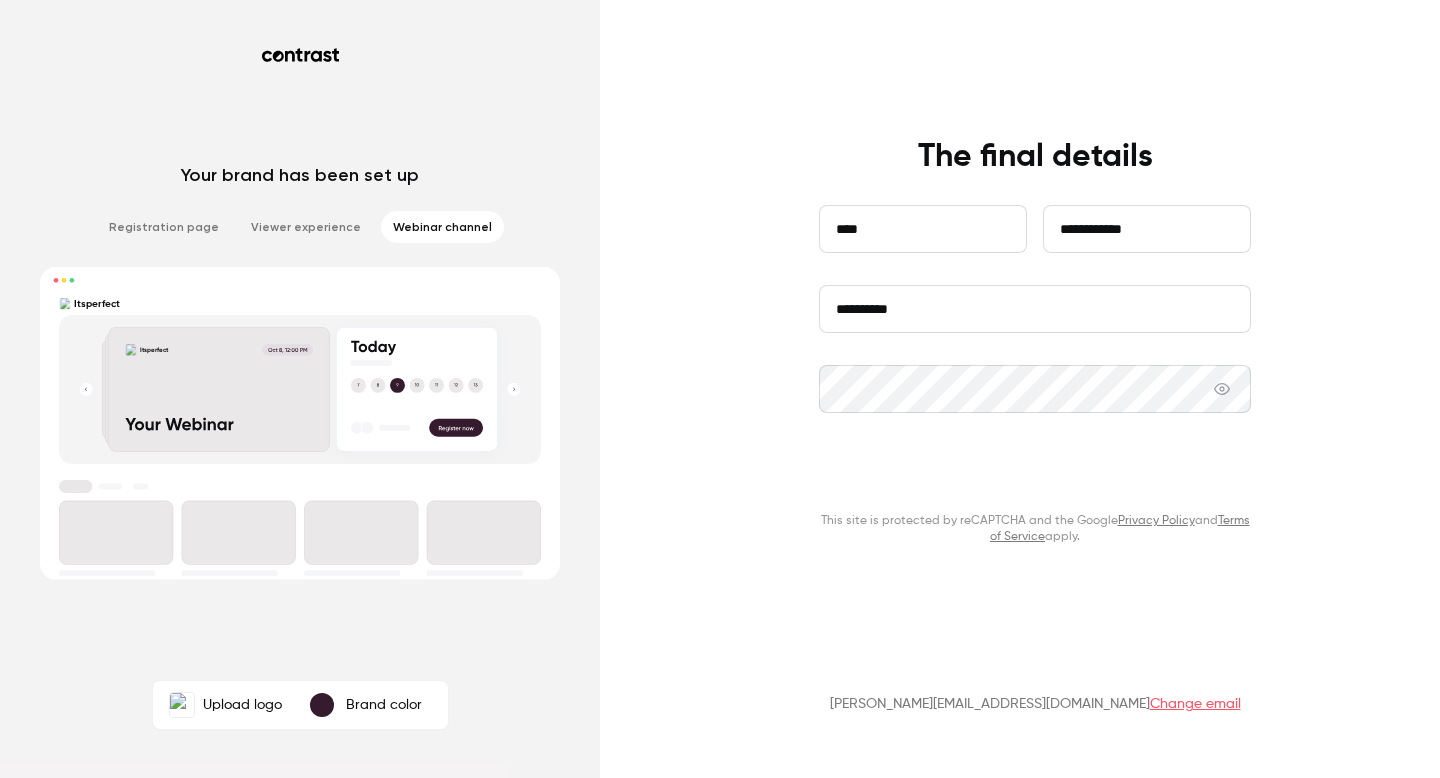 click on "Continue" at bounding box center (1035, 473) 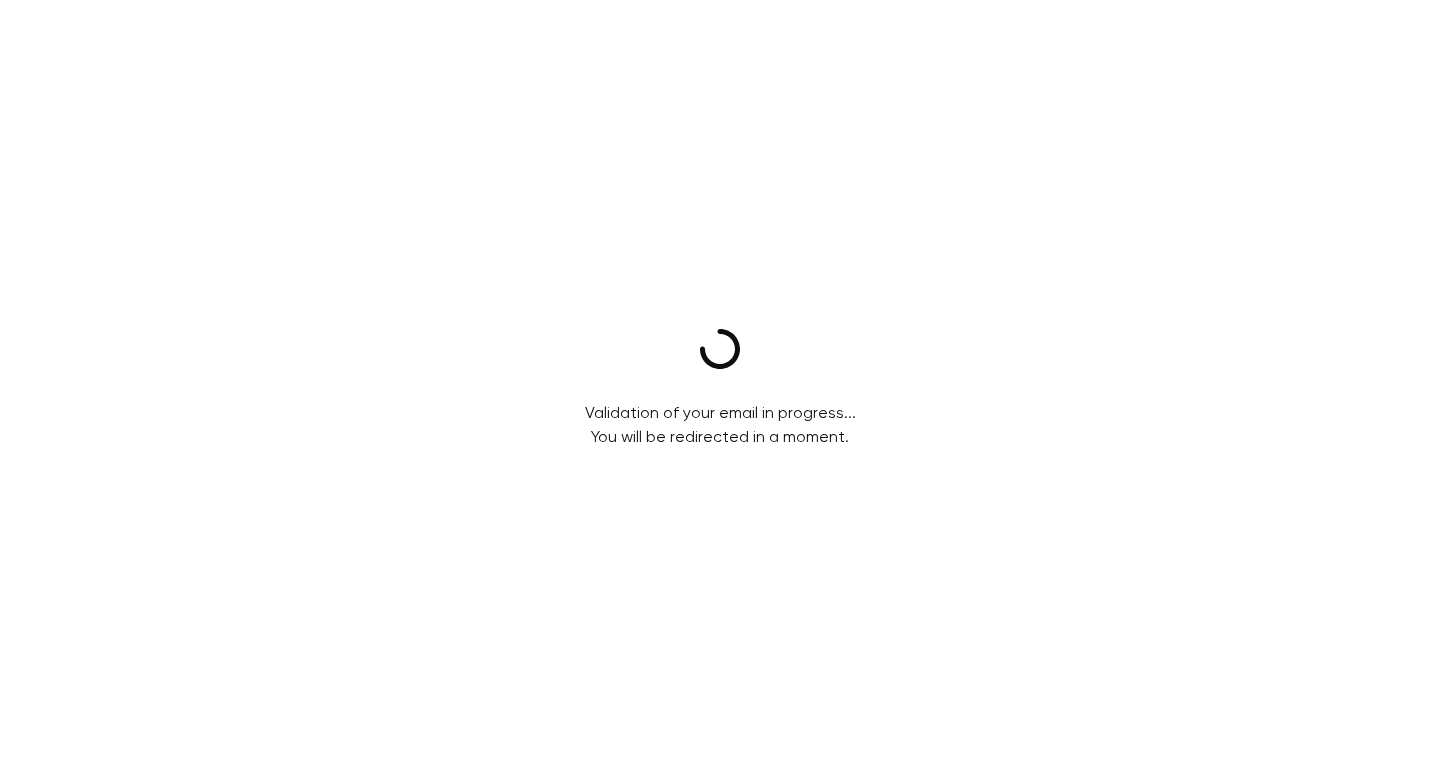 scroll, scrollTop: 0, scrollLeft: 0, axis: both 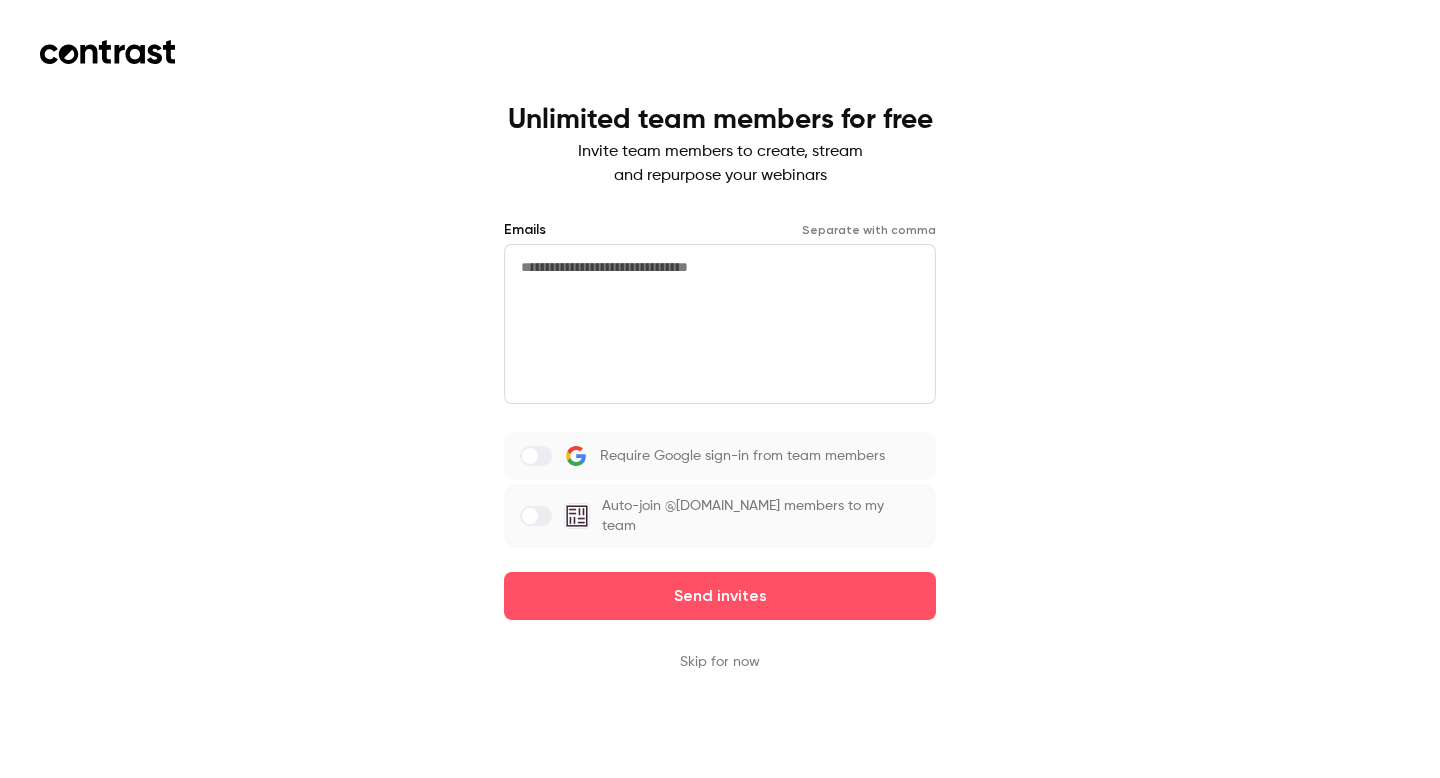 click at bounding box center (720, 324) 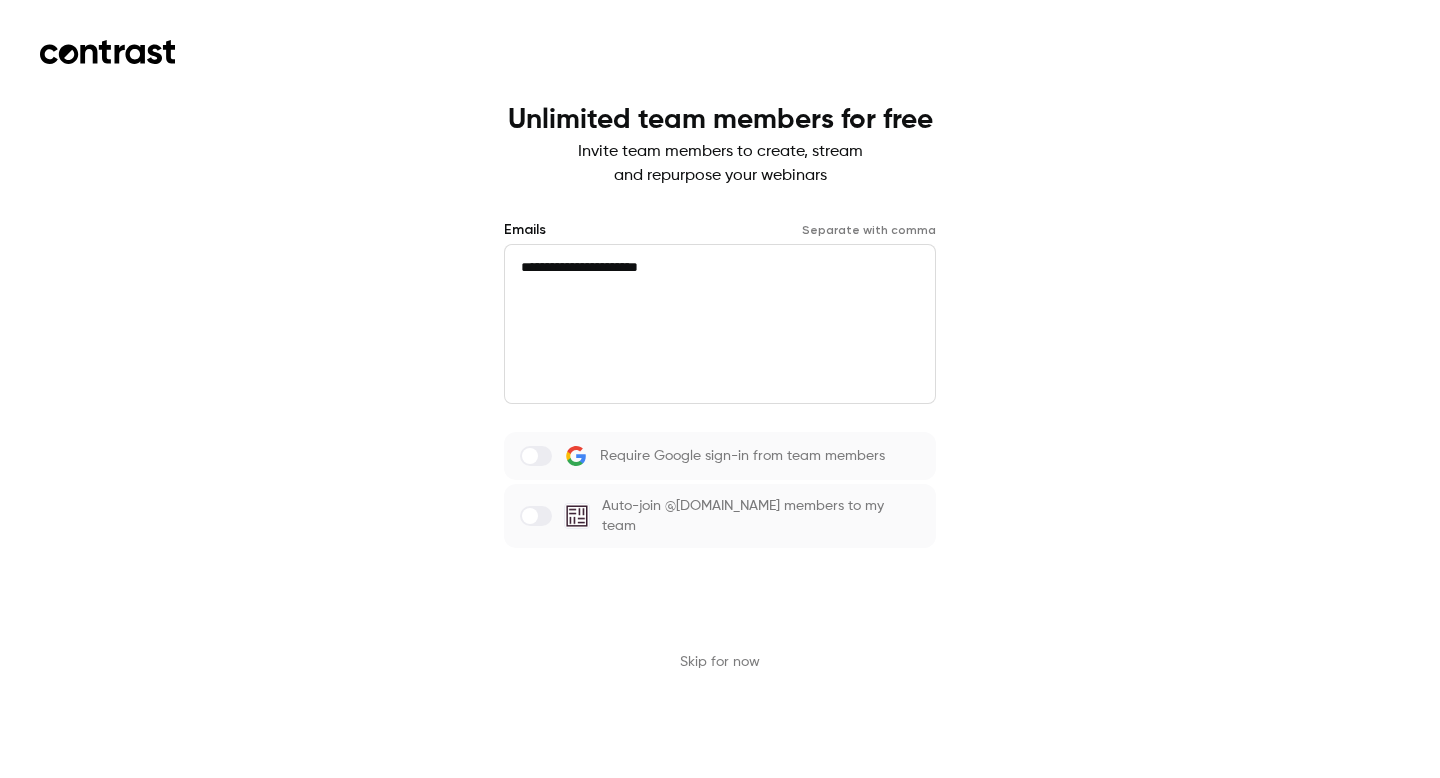 type on "**********" 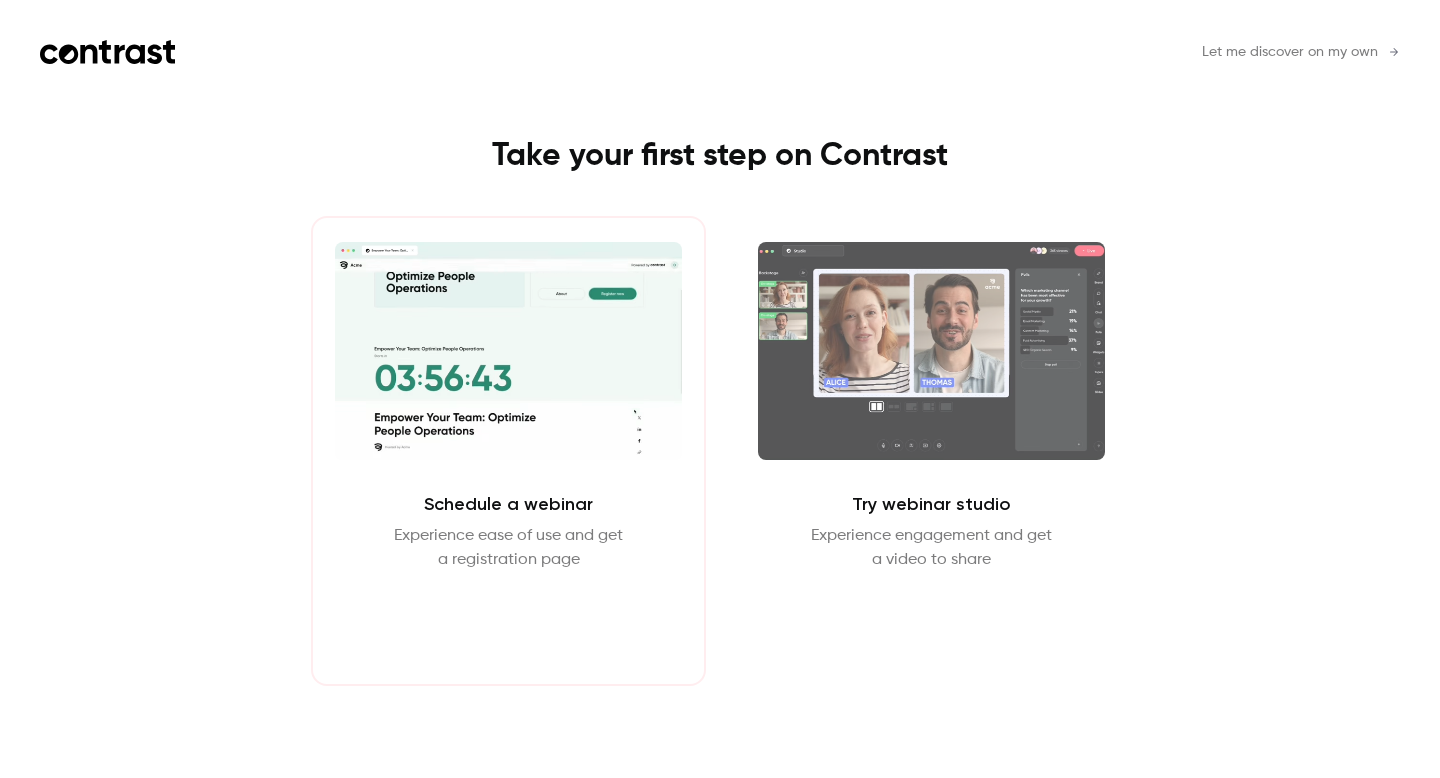 click on "Schedule webinar" at bounding box center [508, 620] 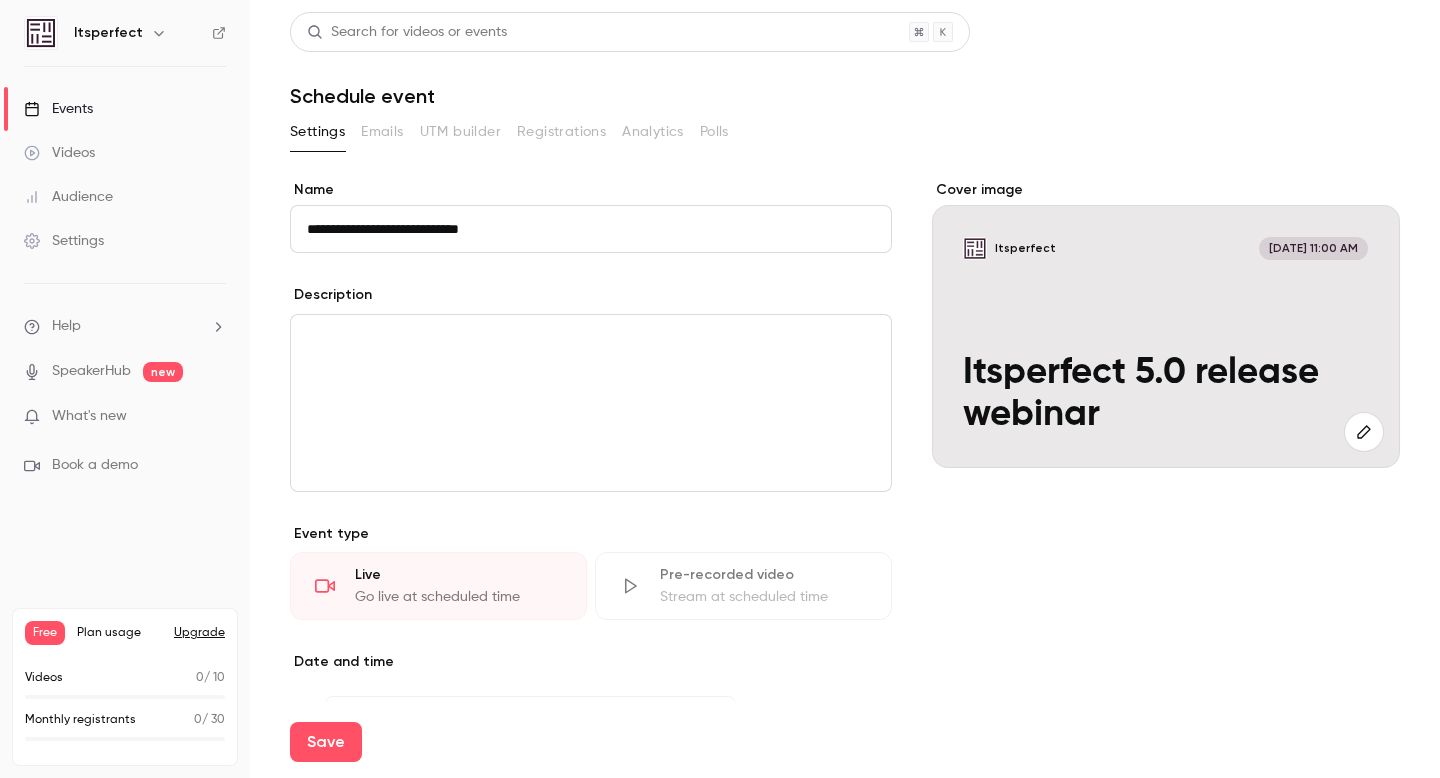type on "**********" 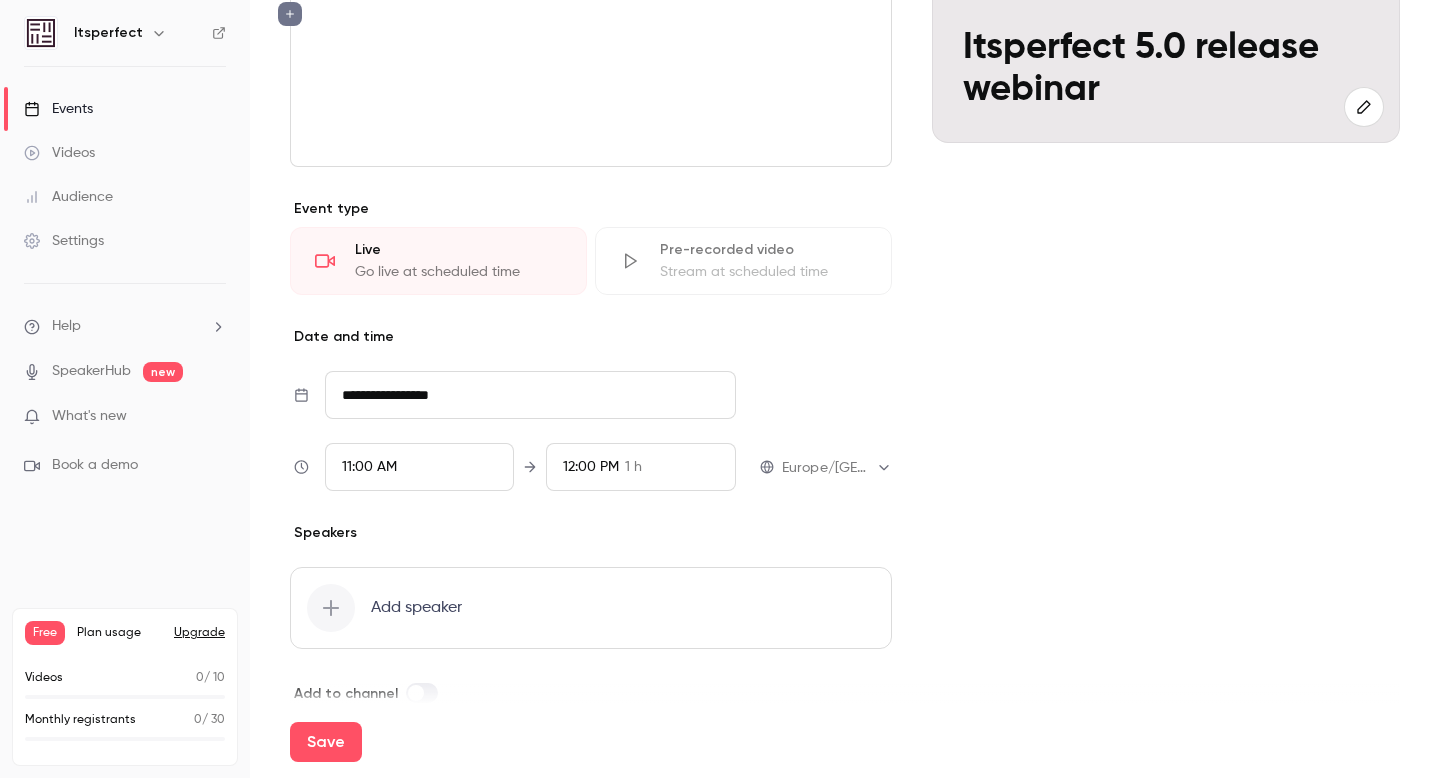scroll, scrollTop: 356, scrollLeft: 0, axis: vertical 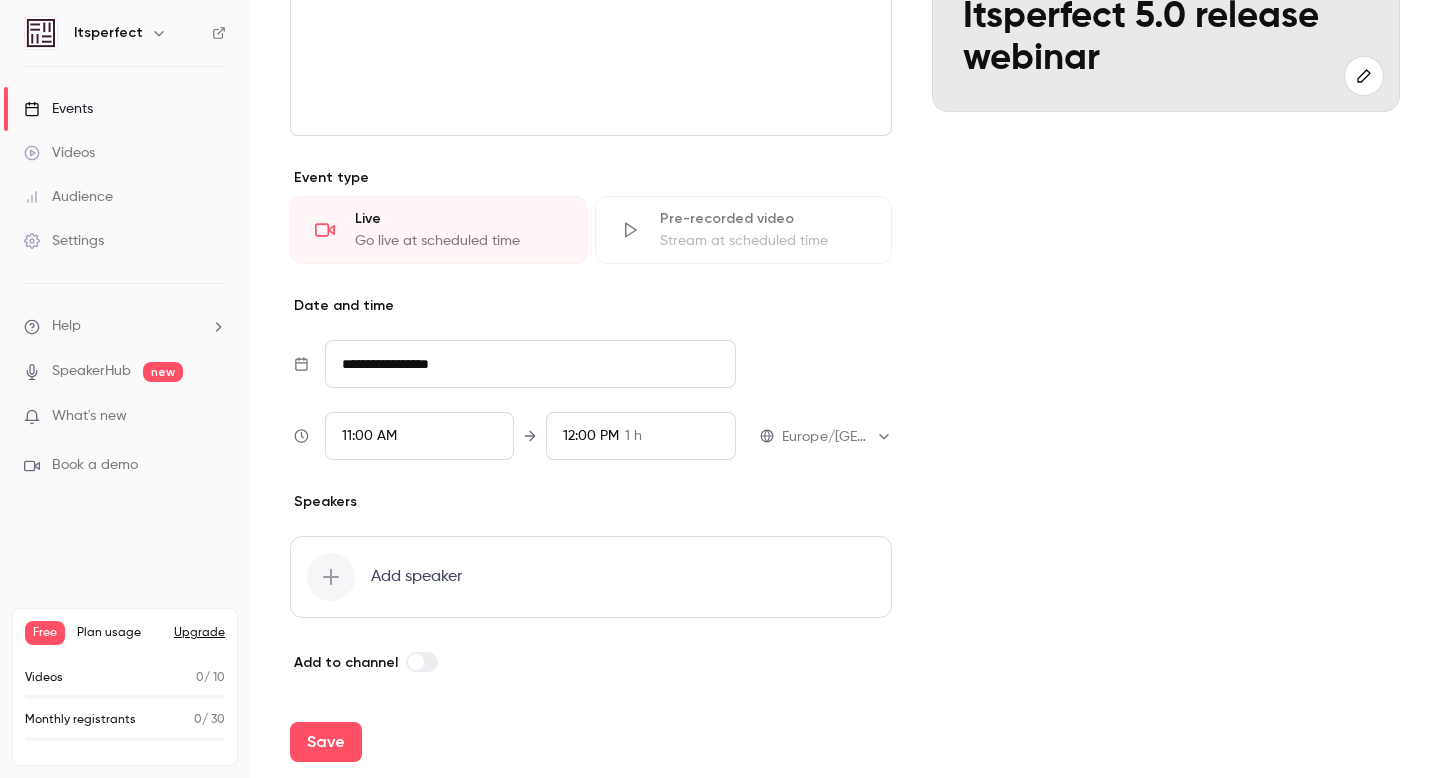 click on "**********" at bounding box center (530, 364) 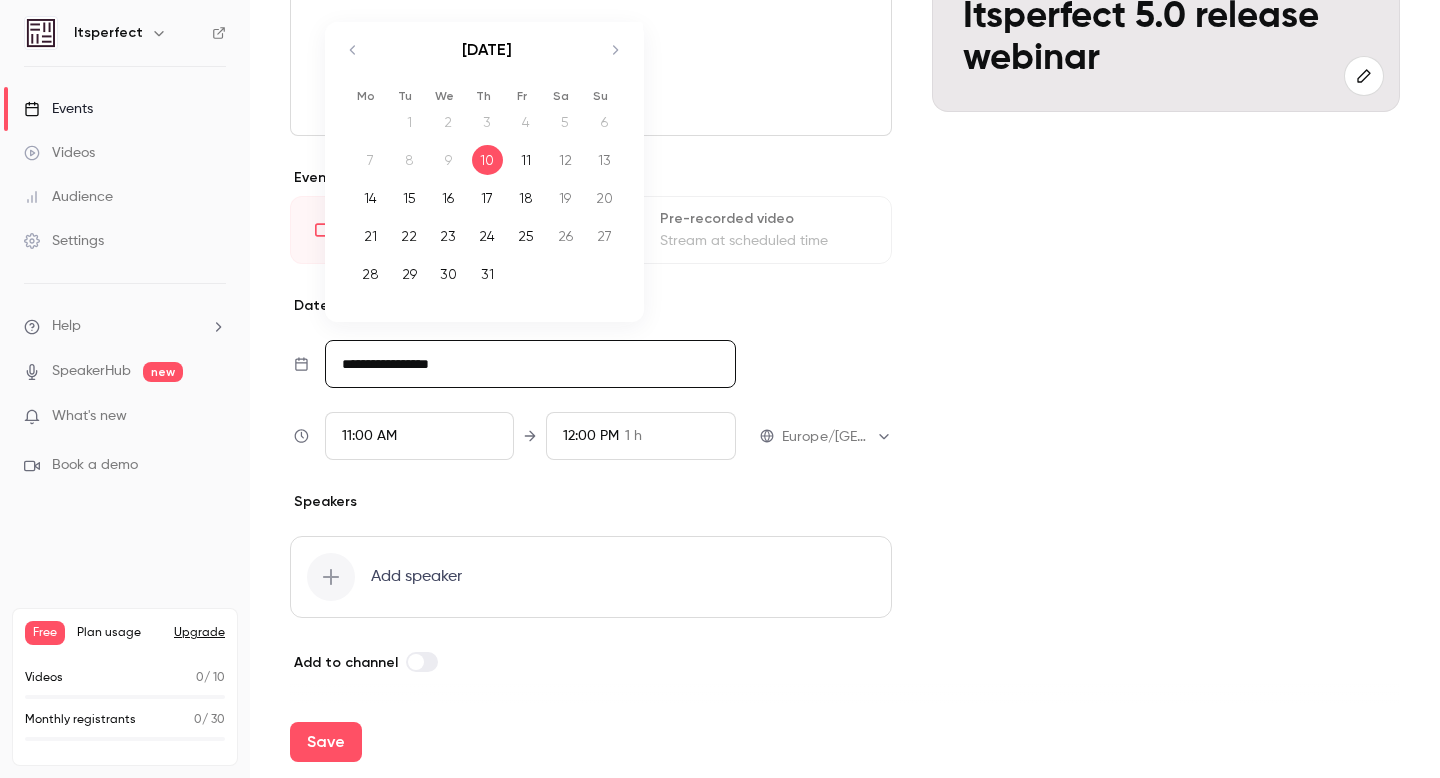 click on "25" at bounding box center (526, 236) 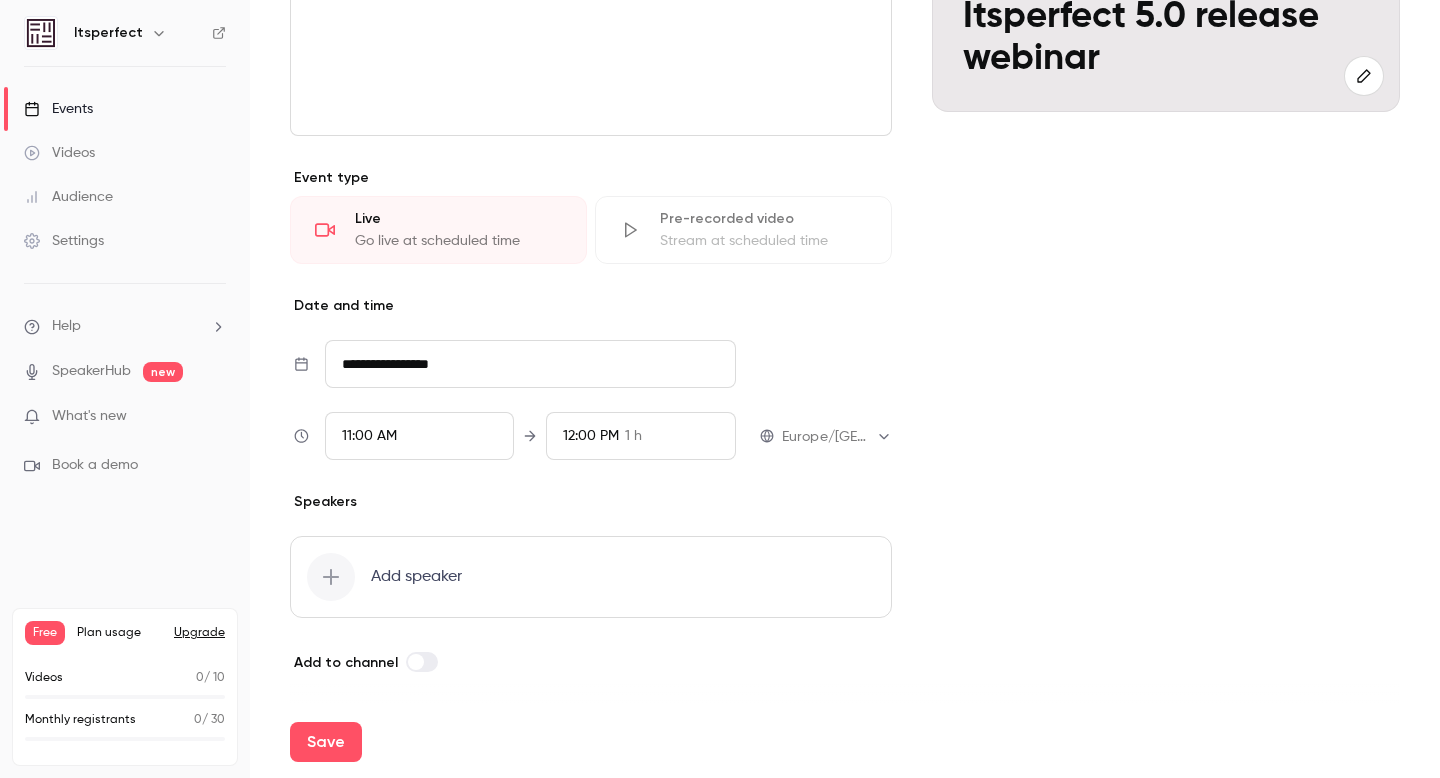 click on "11:00 AM" at bounding box center (369, 436) 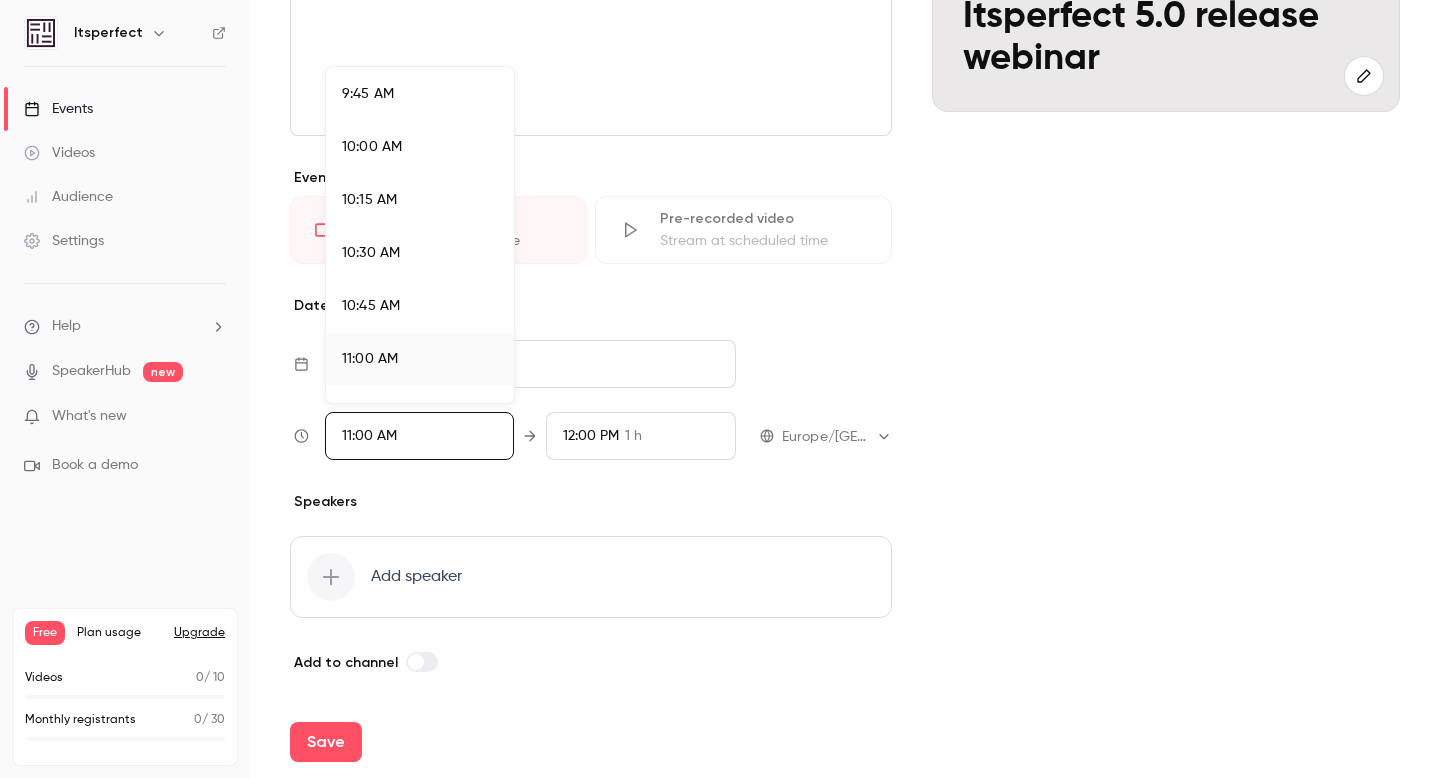 scroll, scrollTop: 2024, scrollLeft: 0, axis: vertical 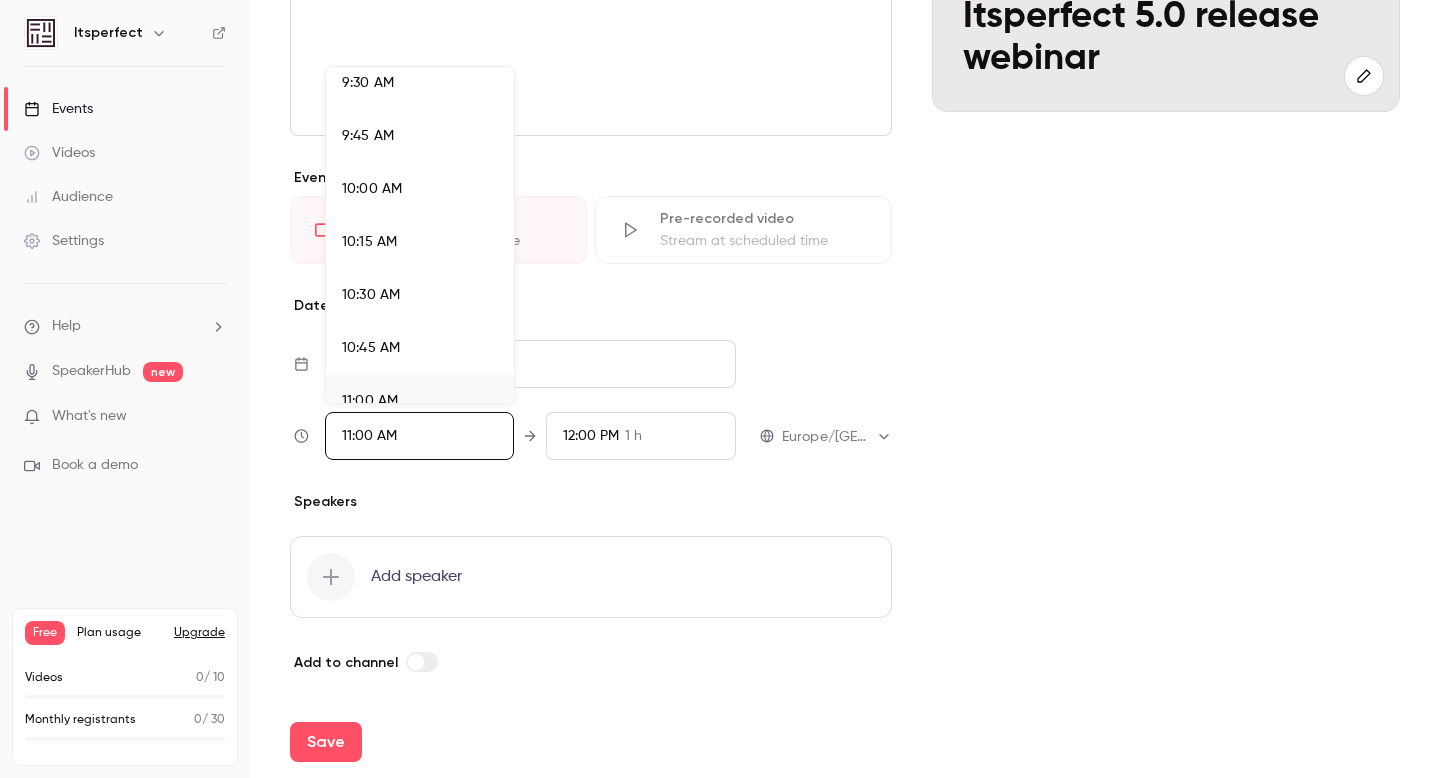 click on "9:30 AM" at bounding box center (420, 83) 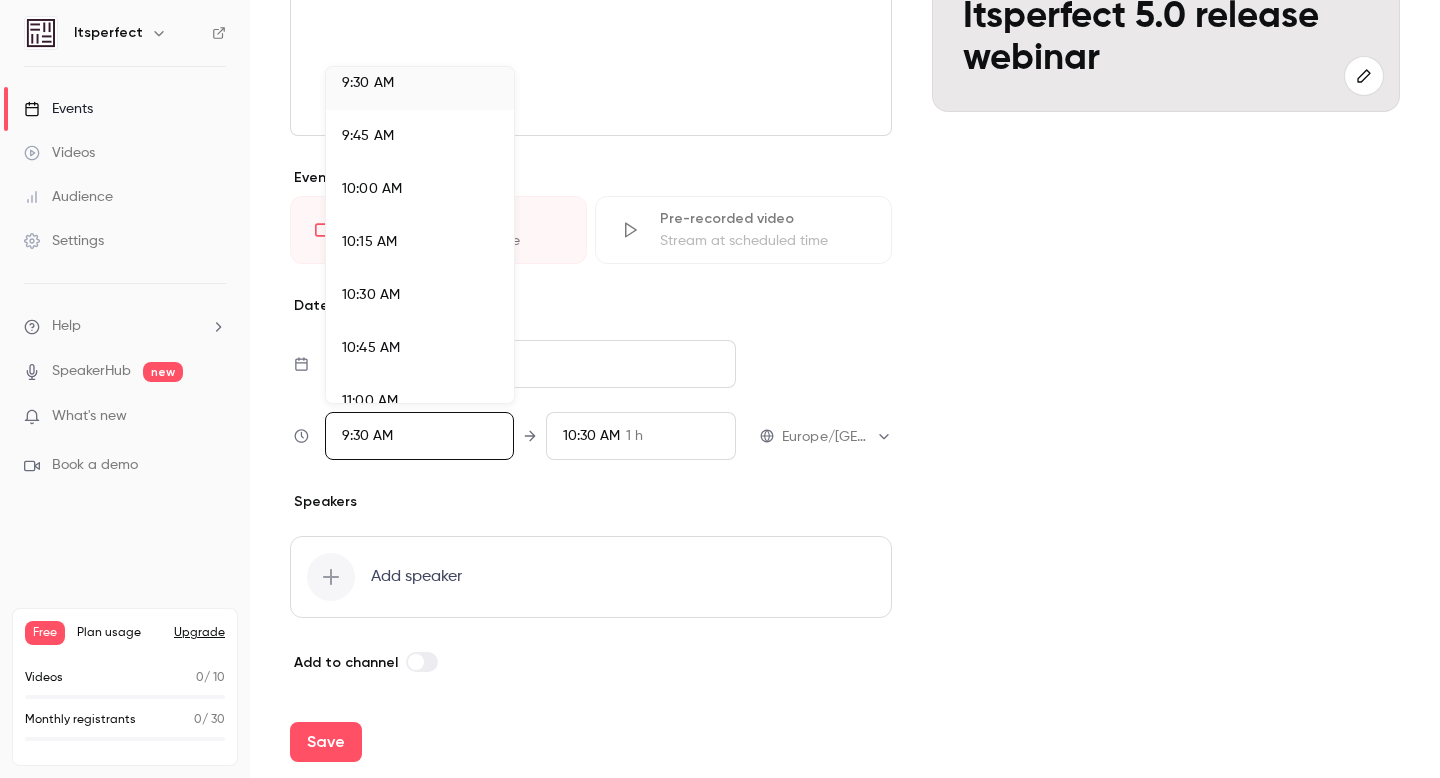 click at bounding box center [720, 389] 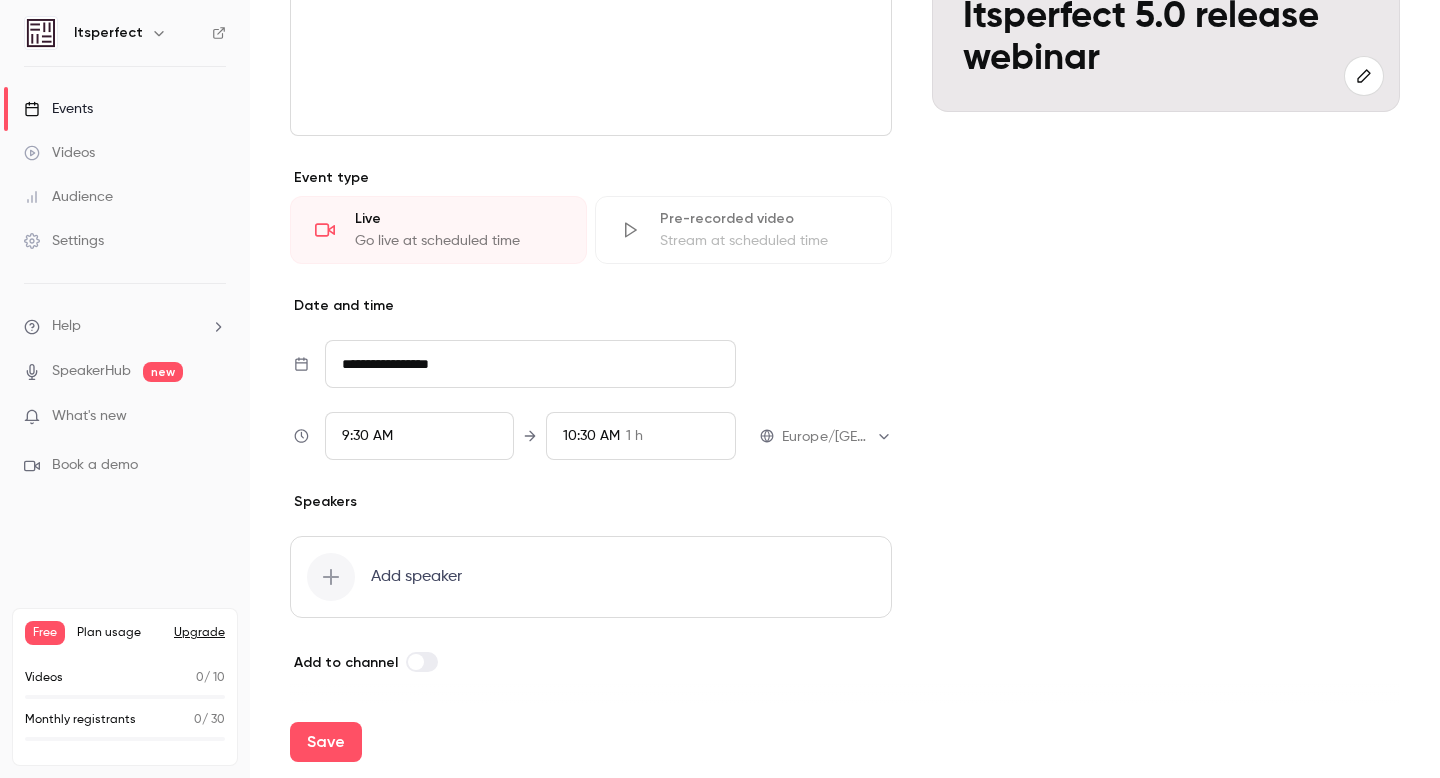 scroll, scrollTop: 2049, scrollLeft: 0, axis: vertical 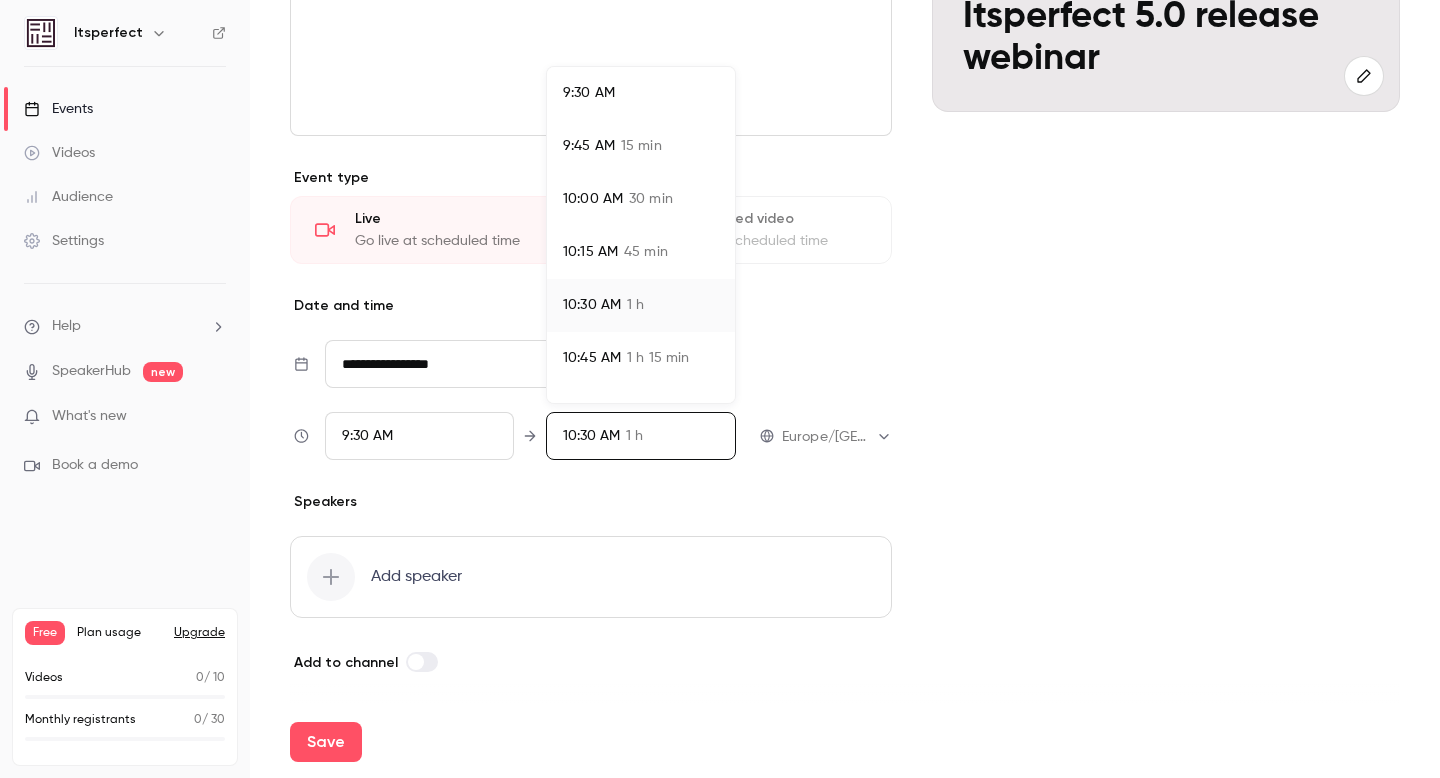 click on "10:15 AM" at bounding box center (590, 252) 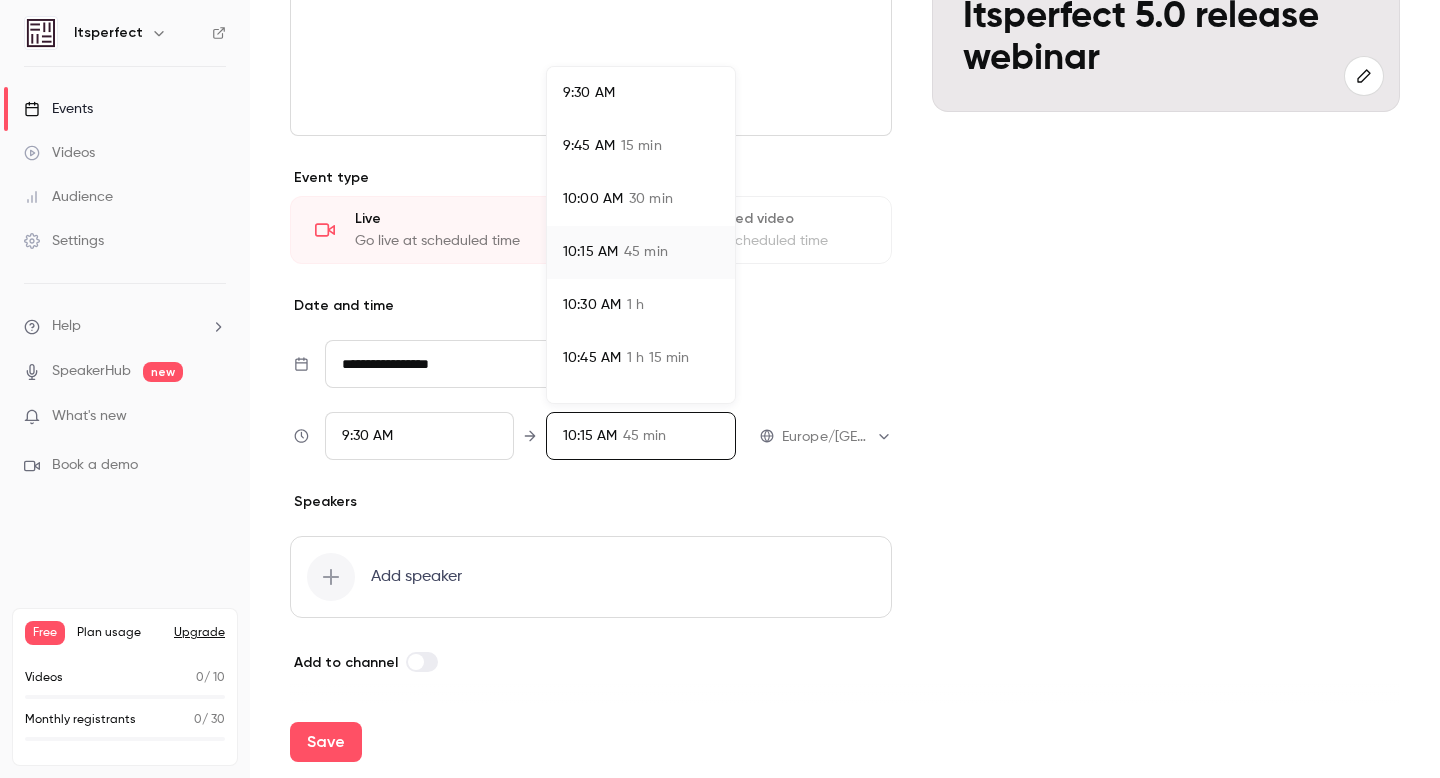 click at bounding box center (720, 389) 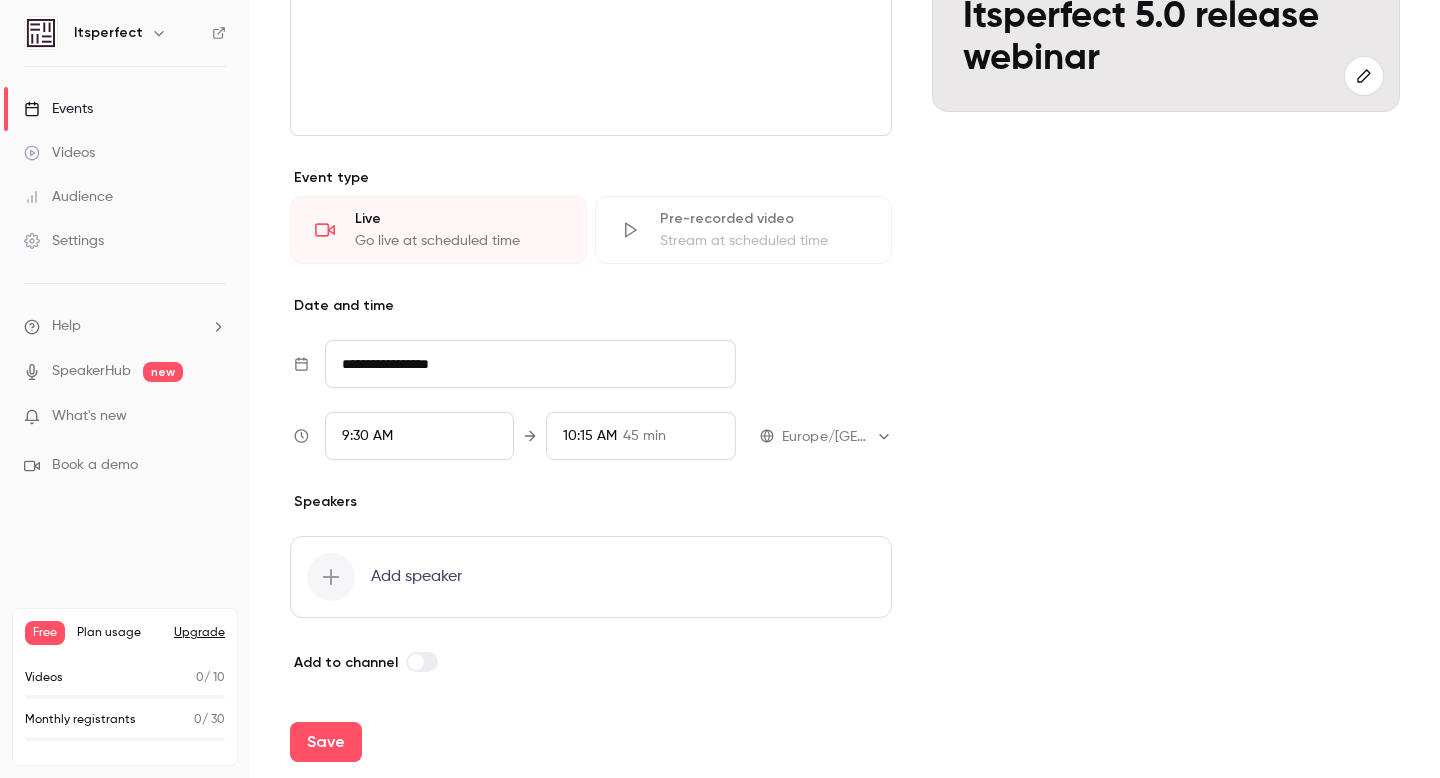 click 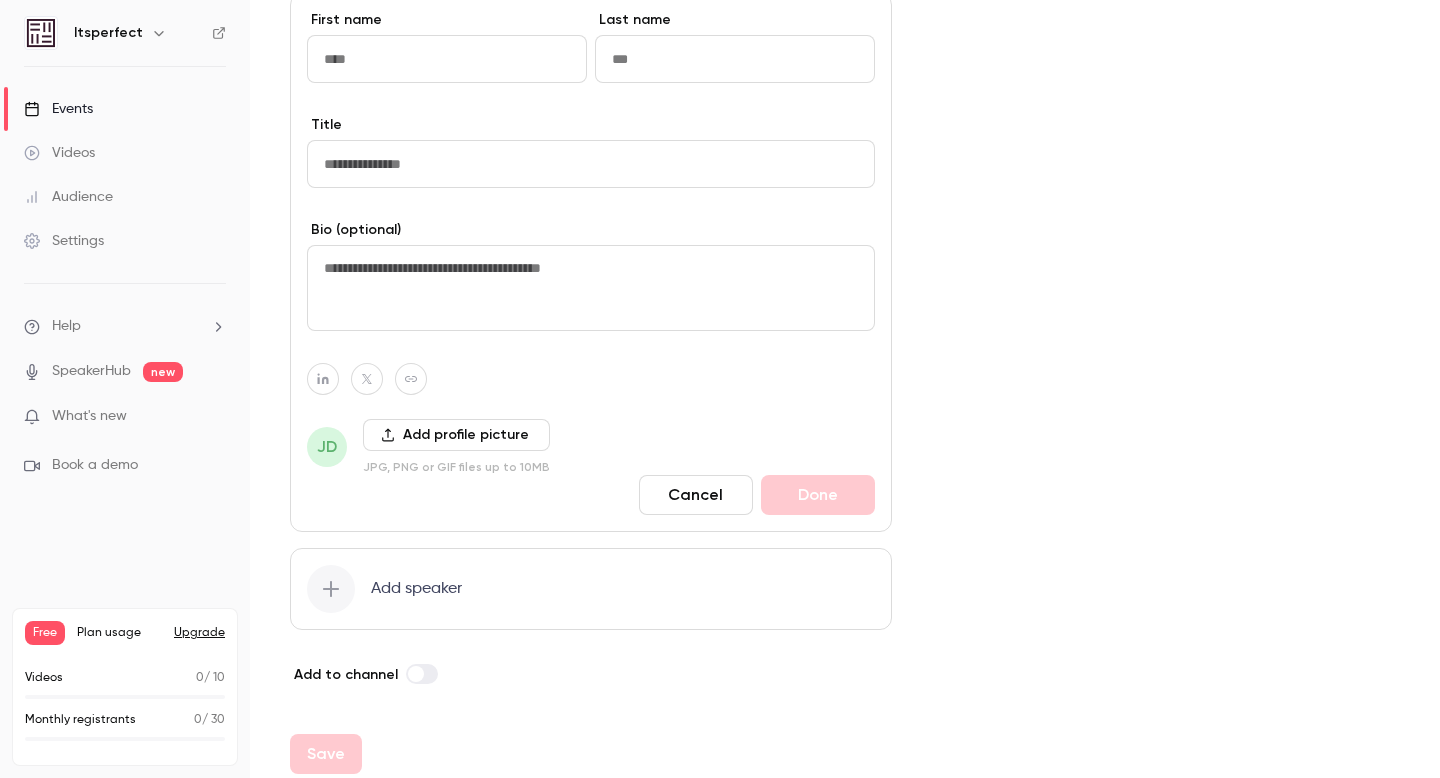 scroll, scrollTop: 895, scrollLeft: 0, axis: vertical 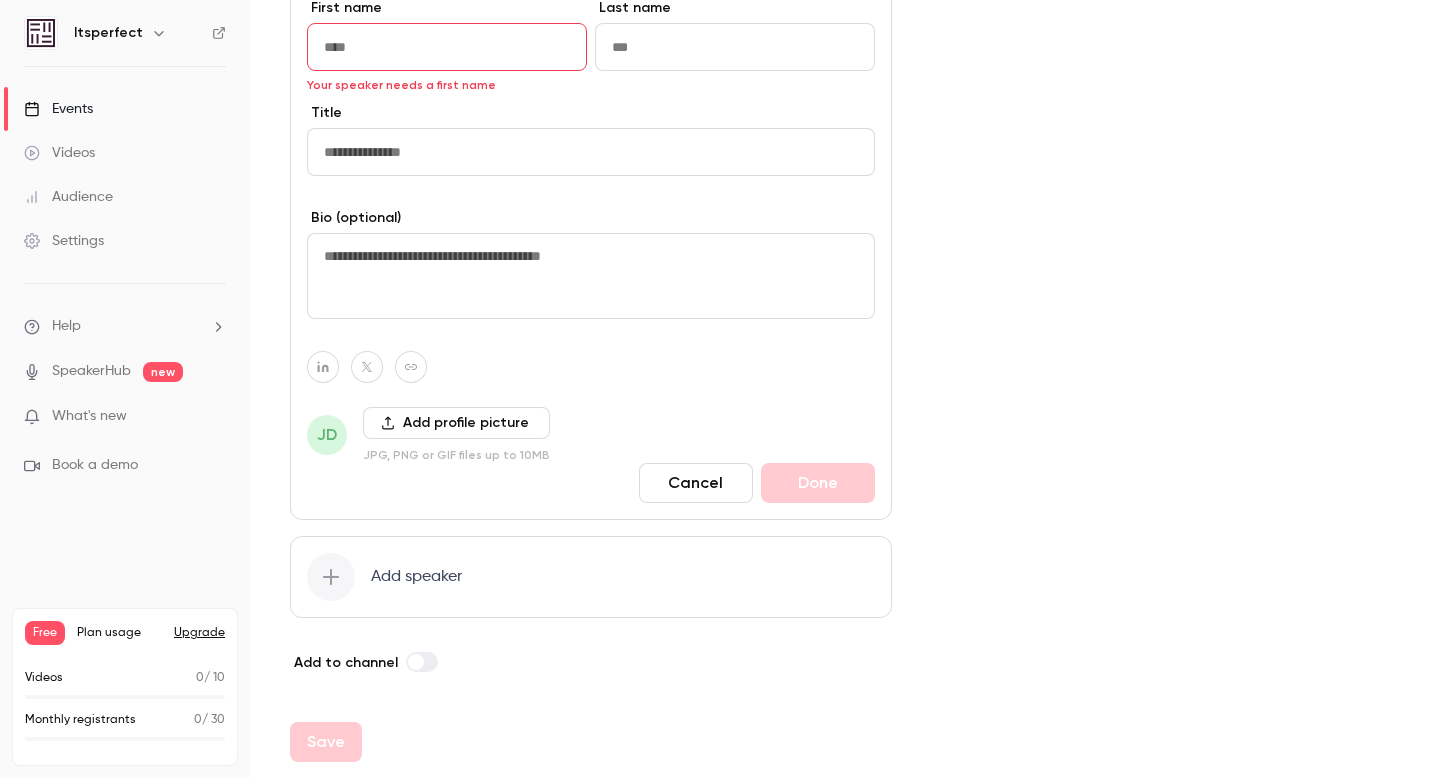 drag, startPoint x: 711, startPoint y: 478, endPoint x: 668, endPoint y: 491, distance: 44.922153 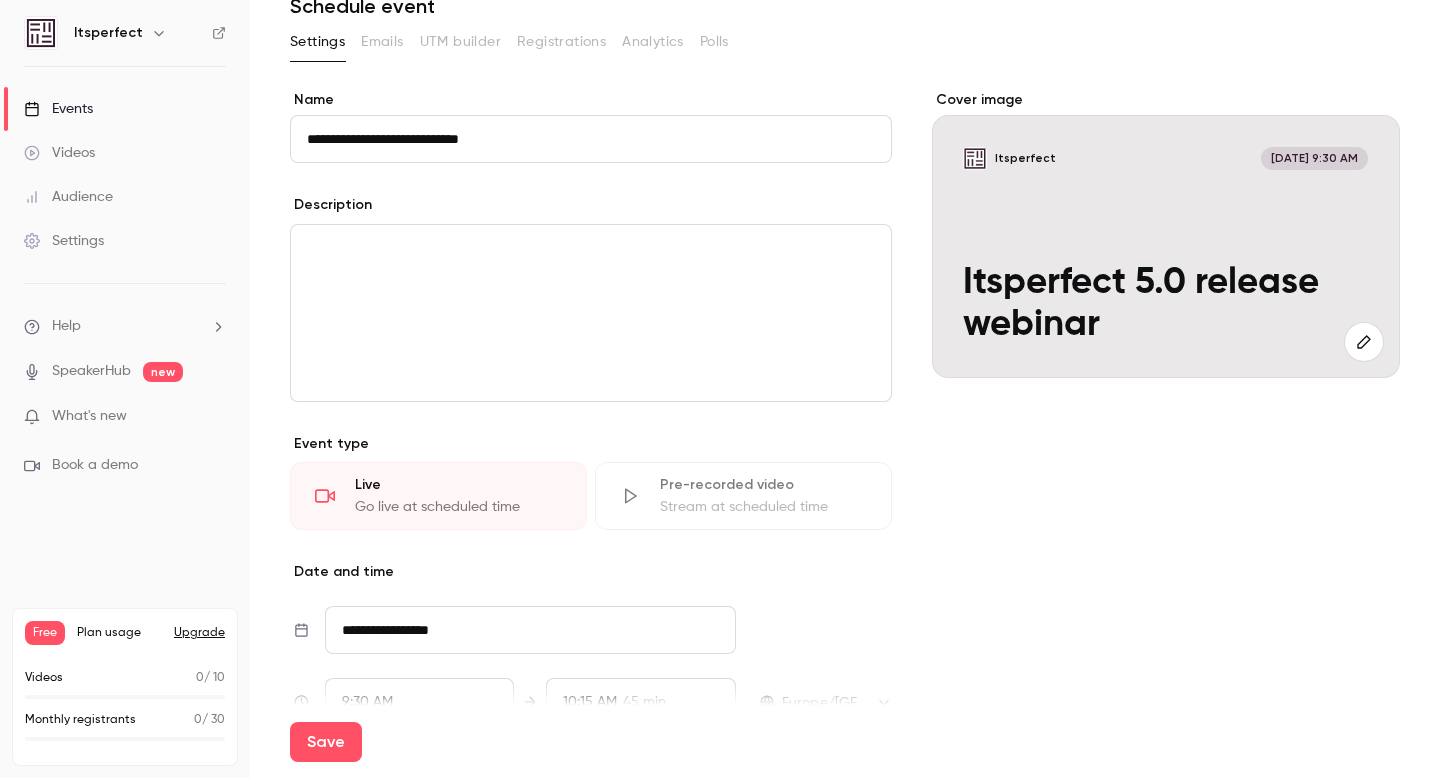 scroll, scrollTop: 0, scrollLeft: 0, axis: both 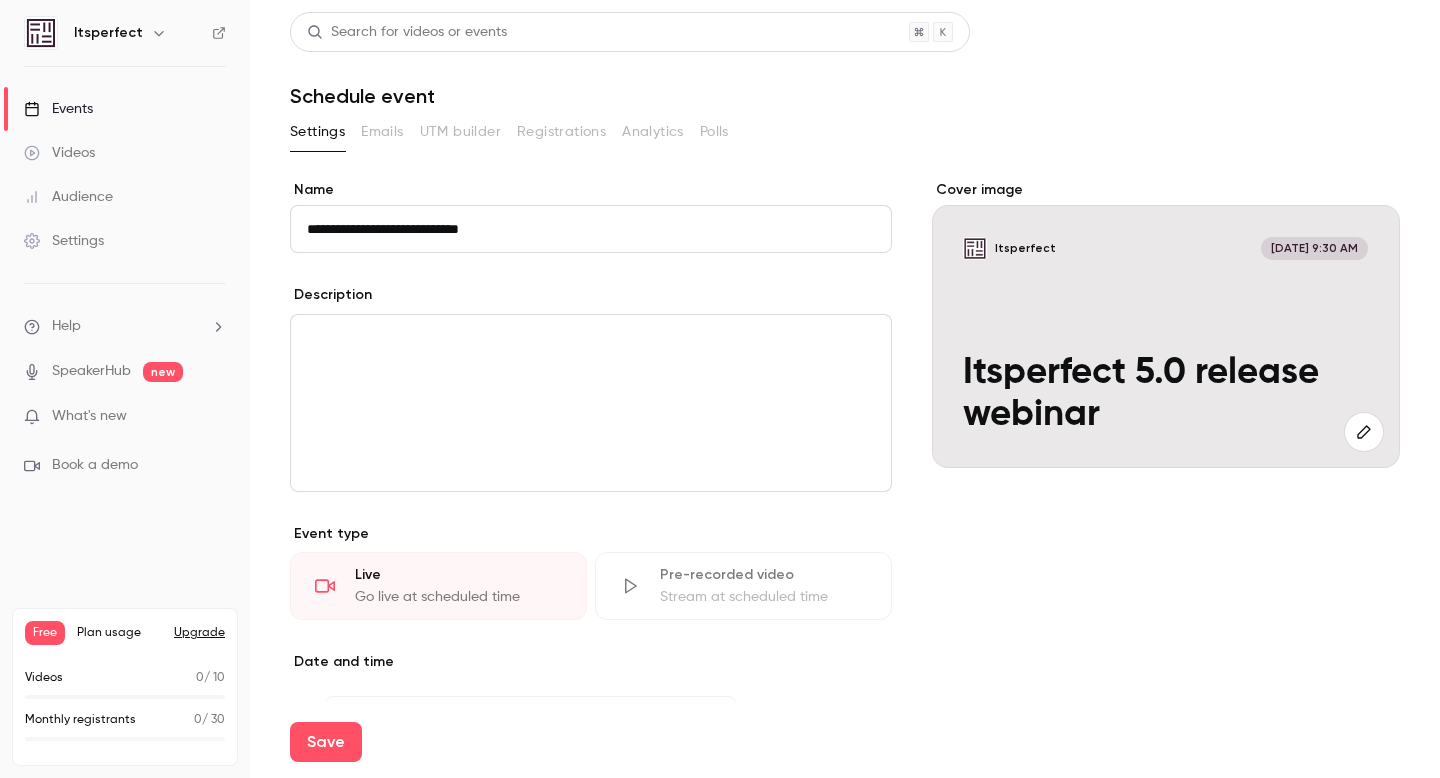 click on "**********" at bounding box center (591, 229) 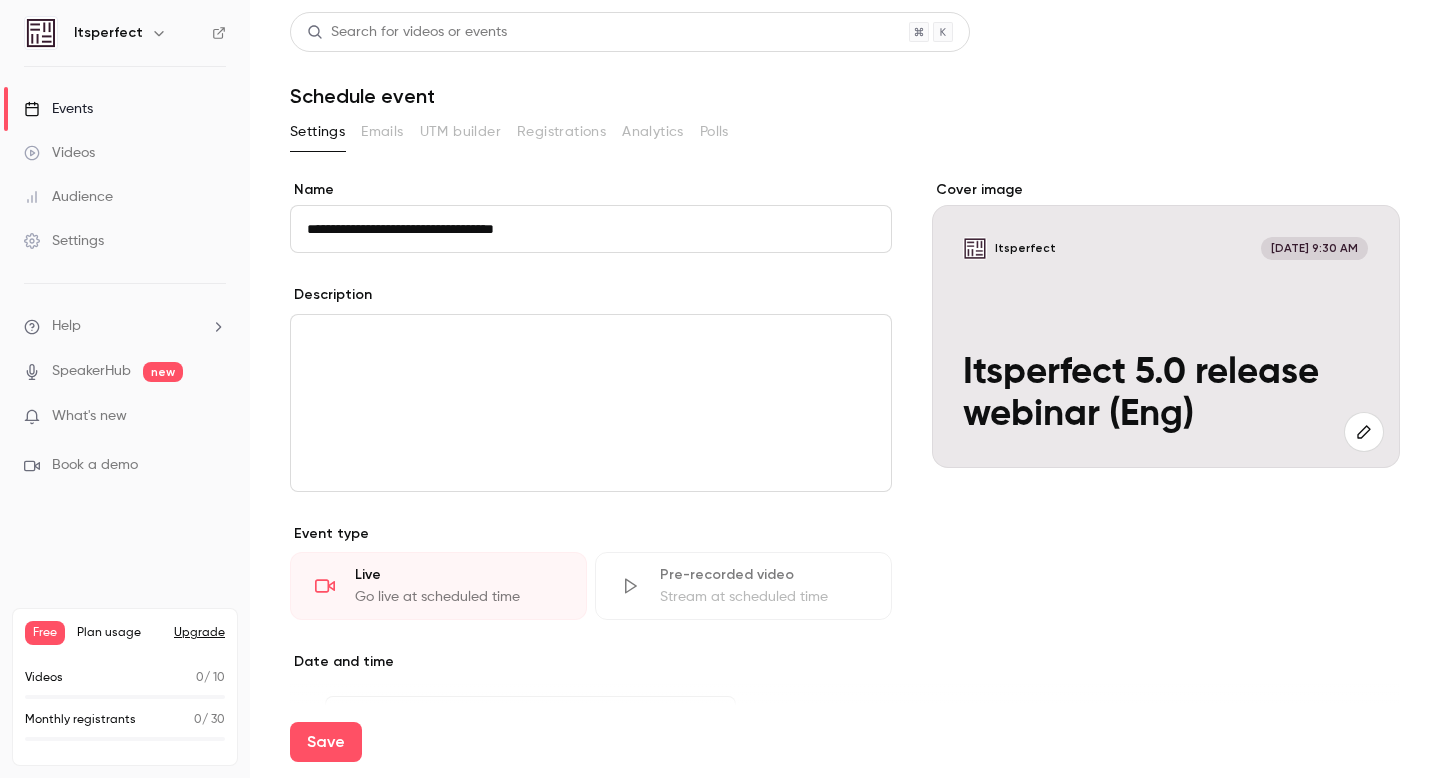 drag, startPoint x: 443, startPoint y: 233, endPoint x: 485, endPoint y: 267, distance: 54.037025 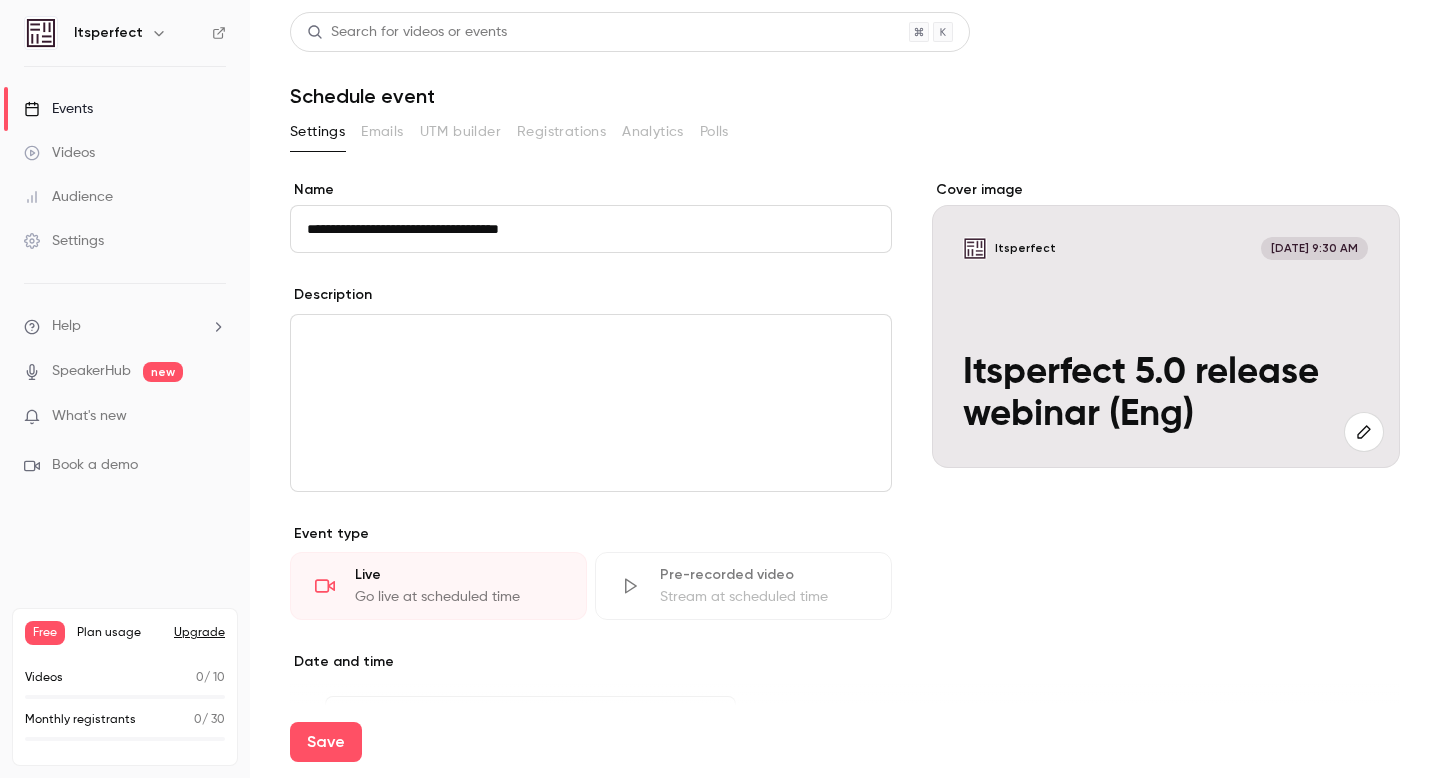 type on "**********" 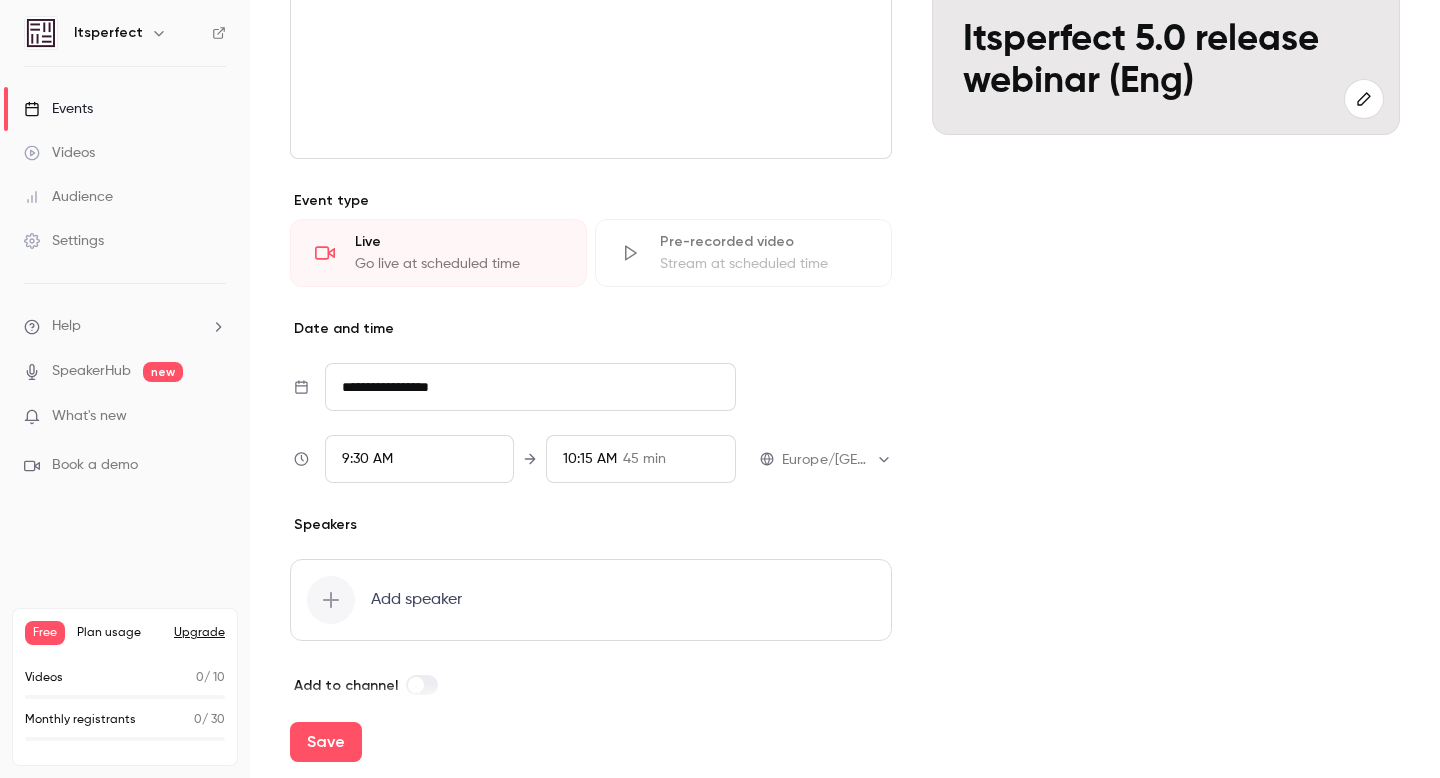 scroll, scrollTop: 356, scrollLeft: 0, axis: vertical 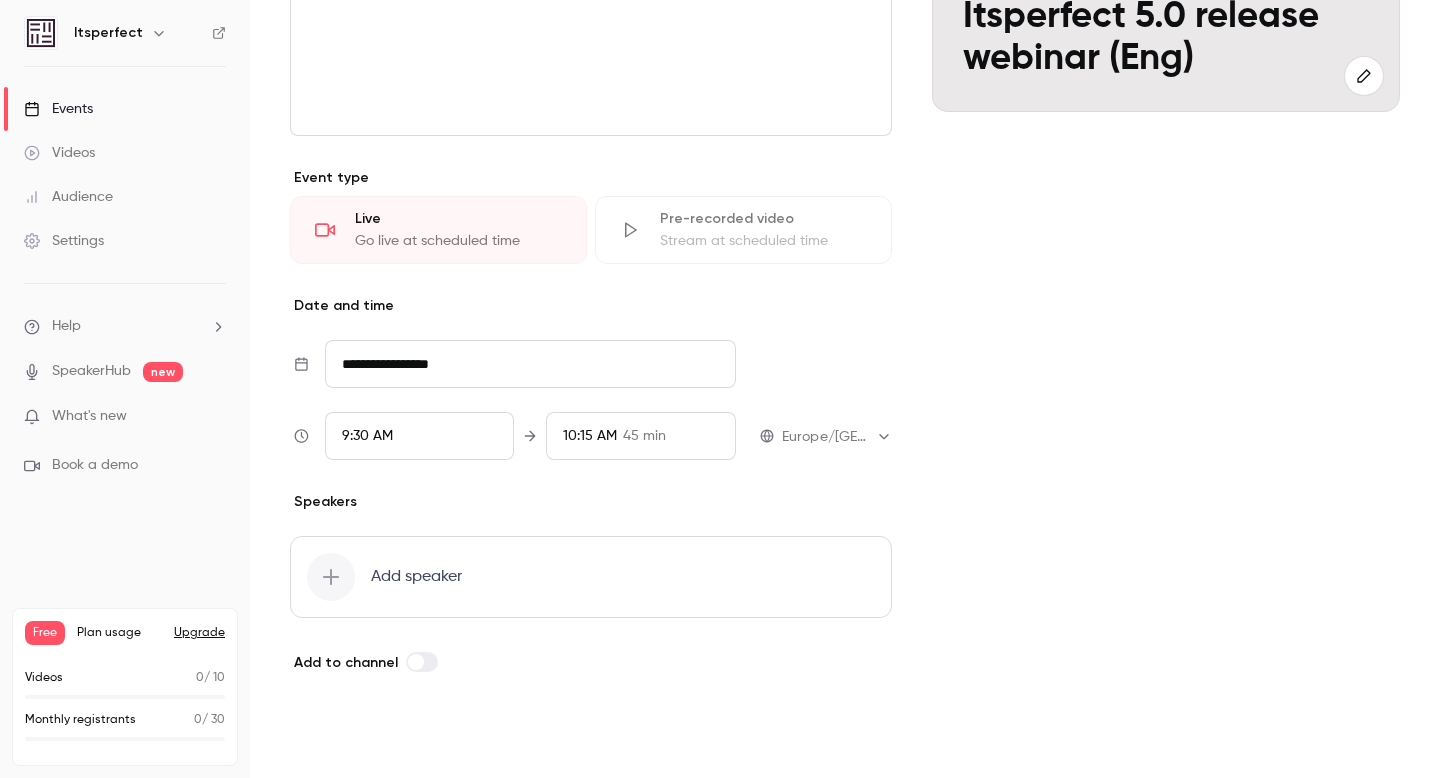 click on "Save" at bounding box center [326, 742] 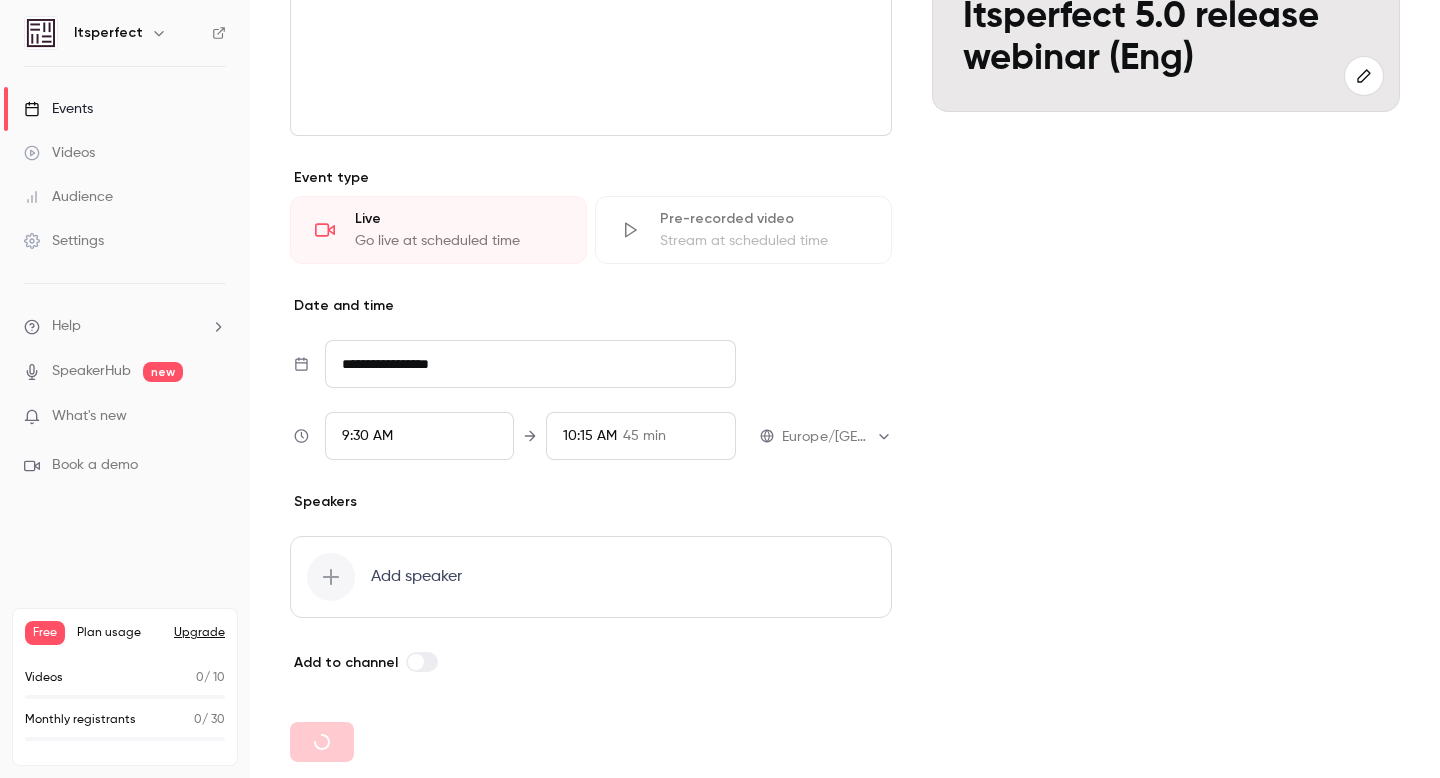 type 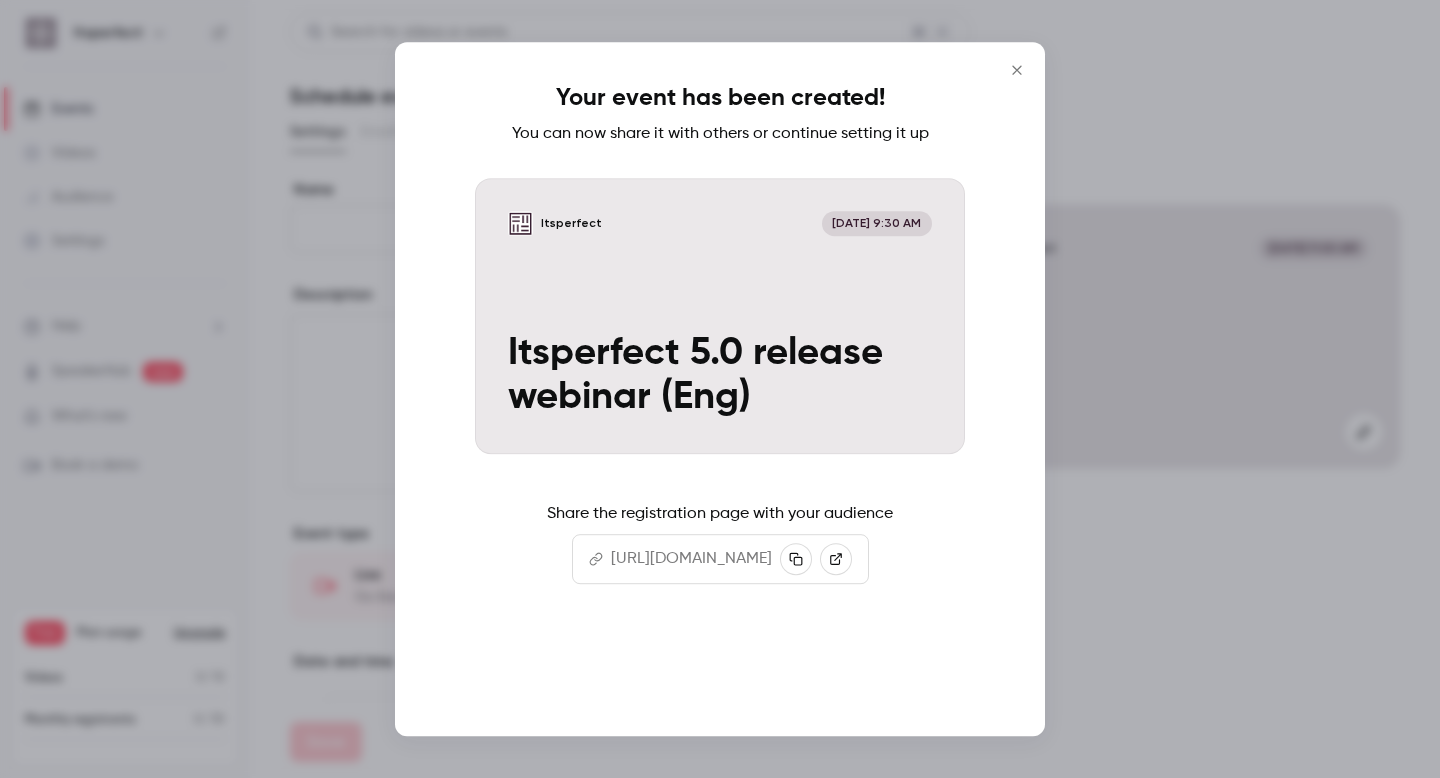 click on "Continue" at bounding box center [720, 672] 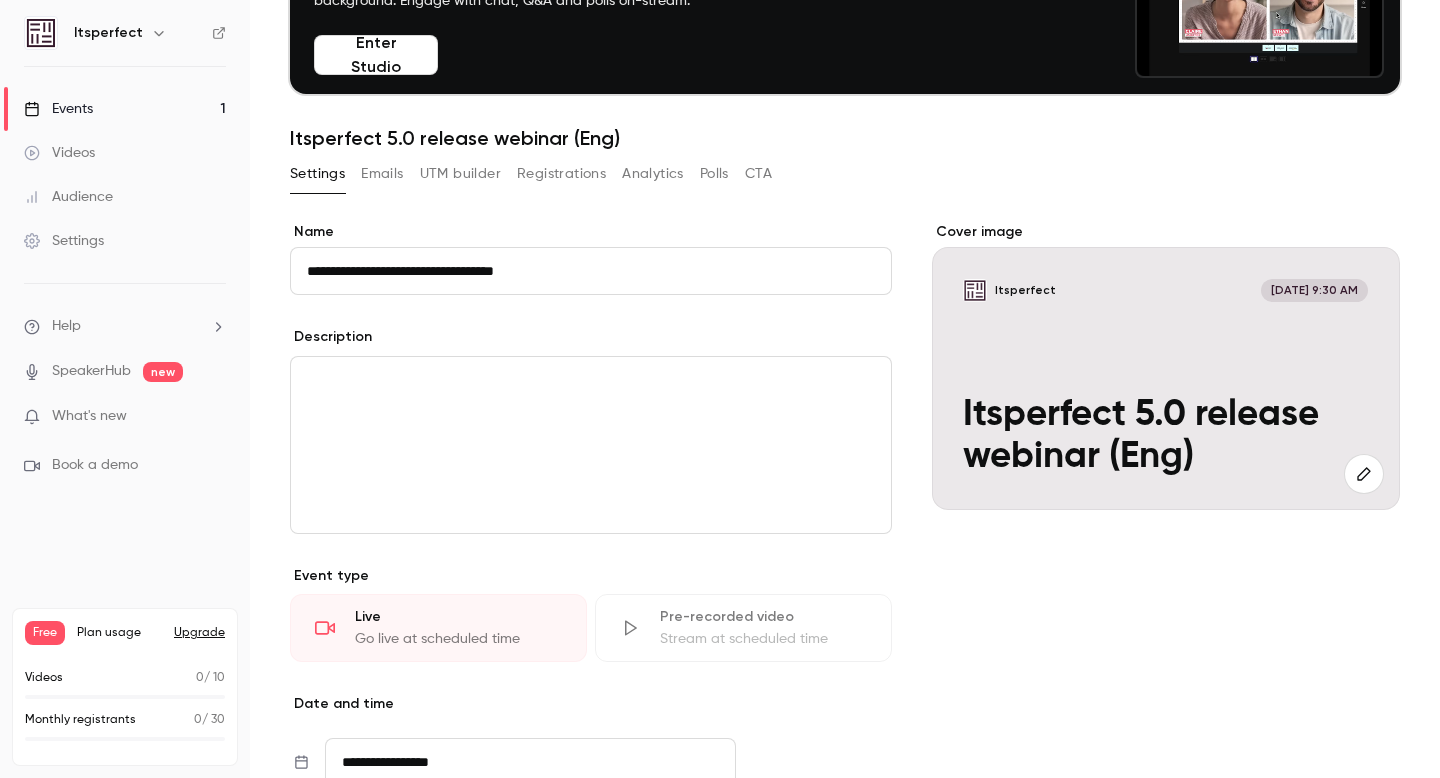scroll, scrollTop: 161, scrollLeft: 0, axis: vertical 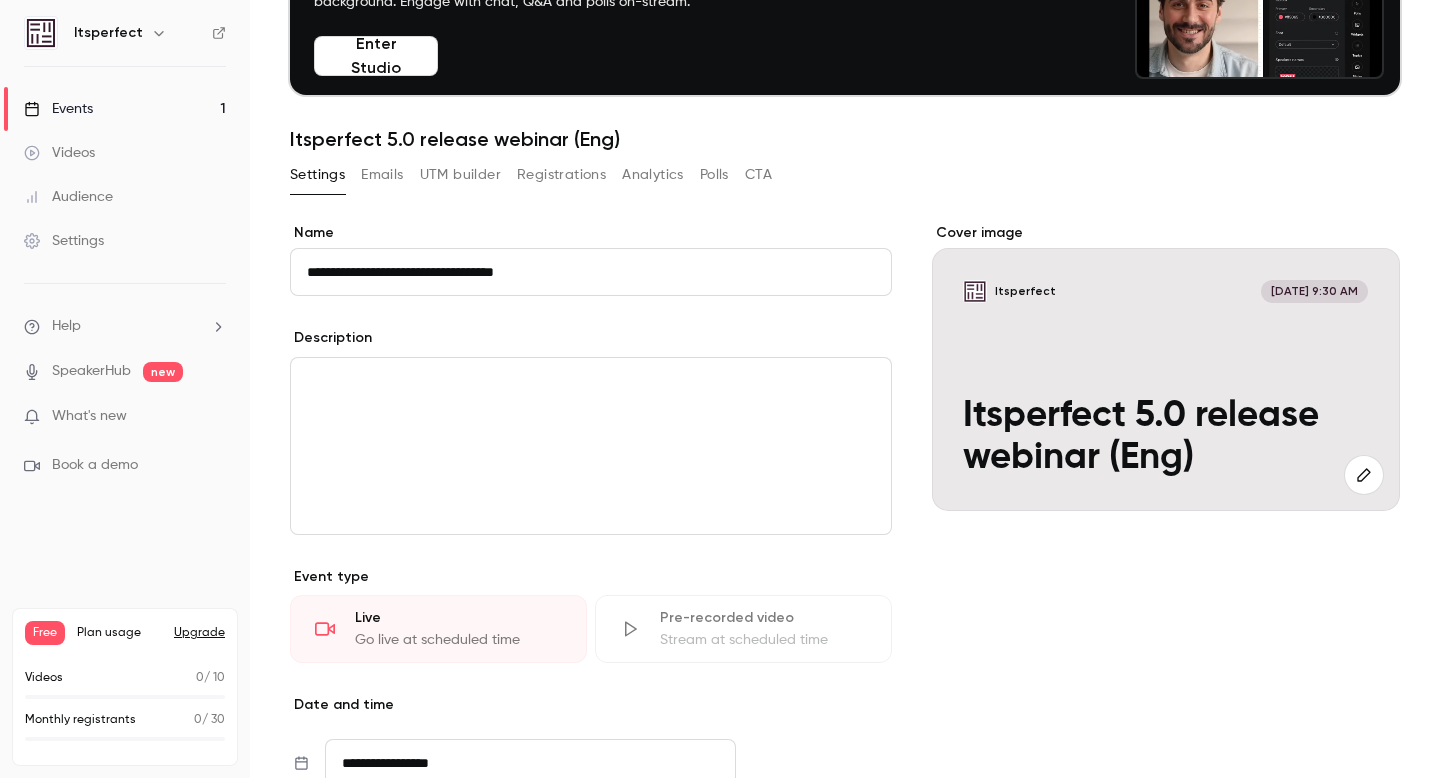 click on "Emails" at bounding box center (382, 175) 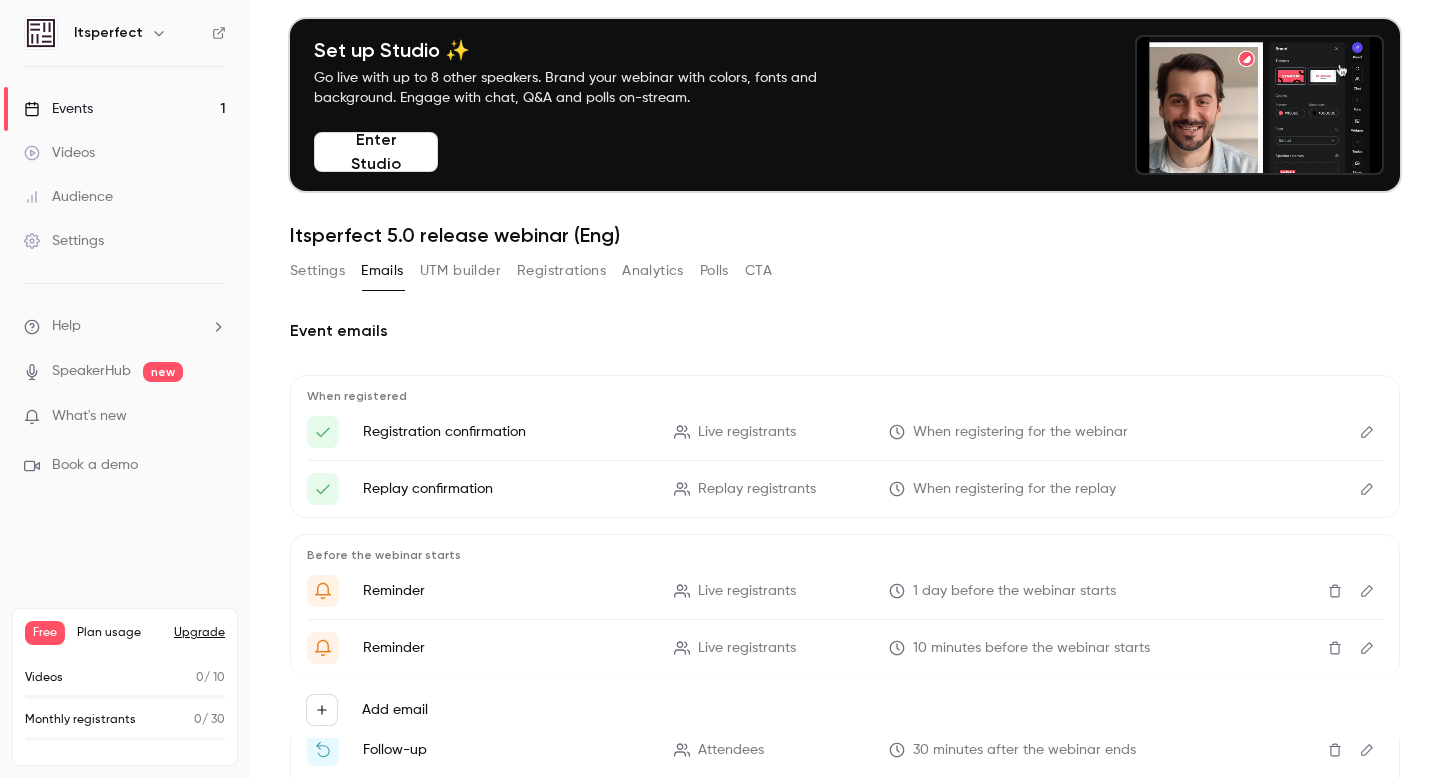 scroll, scrollTop: 0, scrollLeft: 0, axis: both 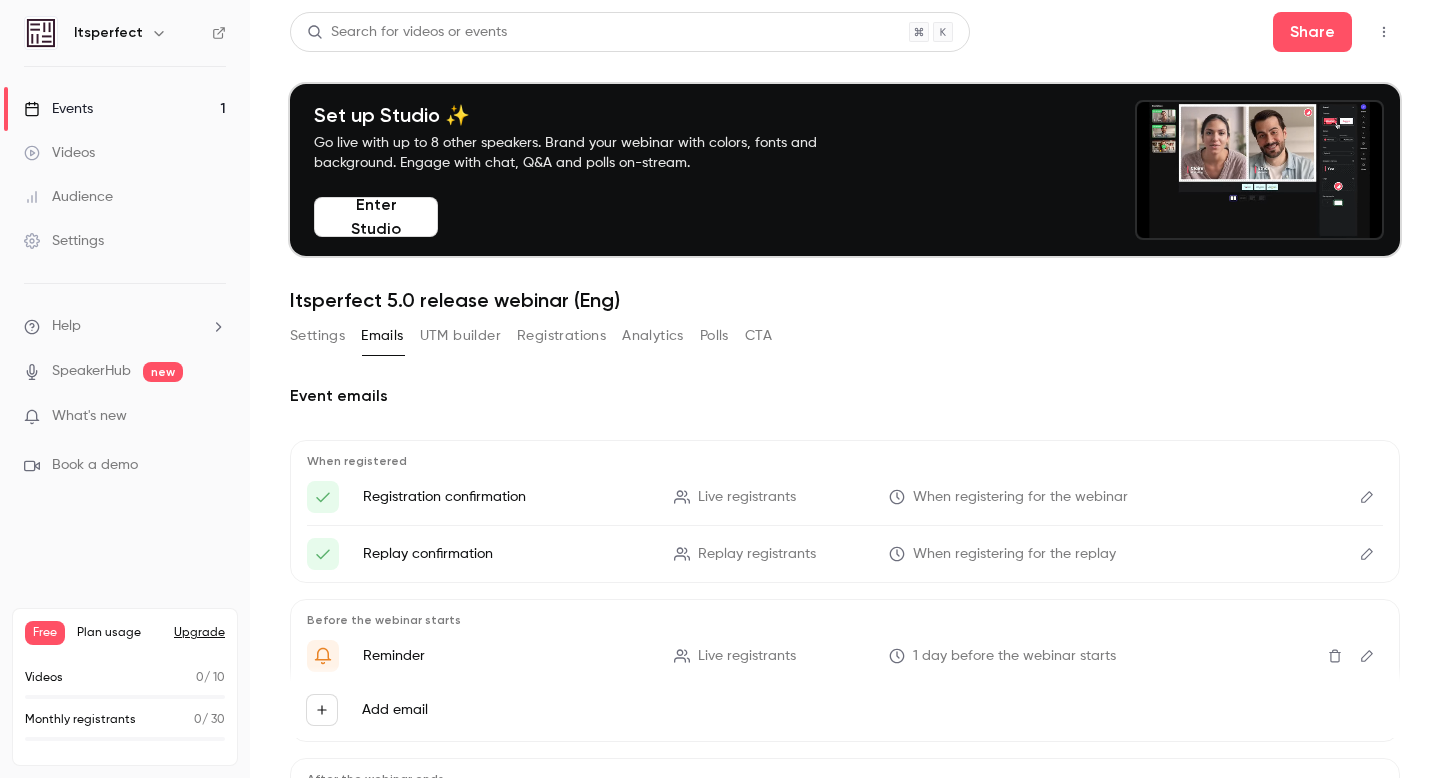 click on "UTM builder" at bounding box center [460, 336] 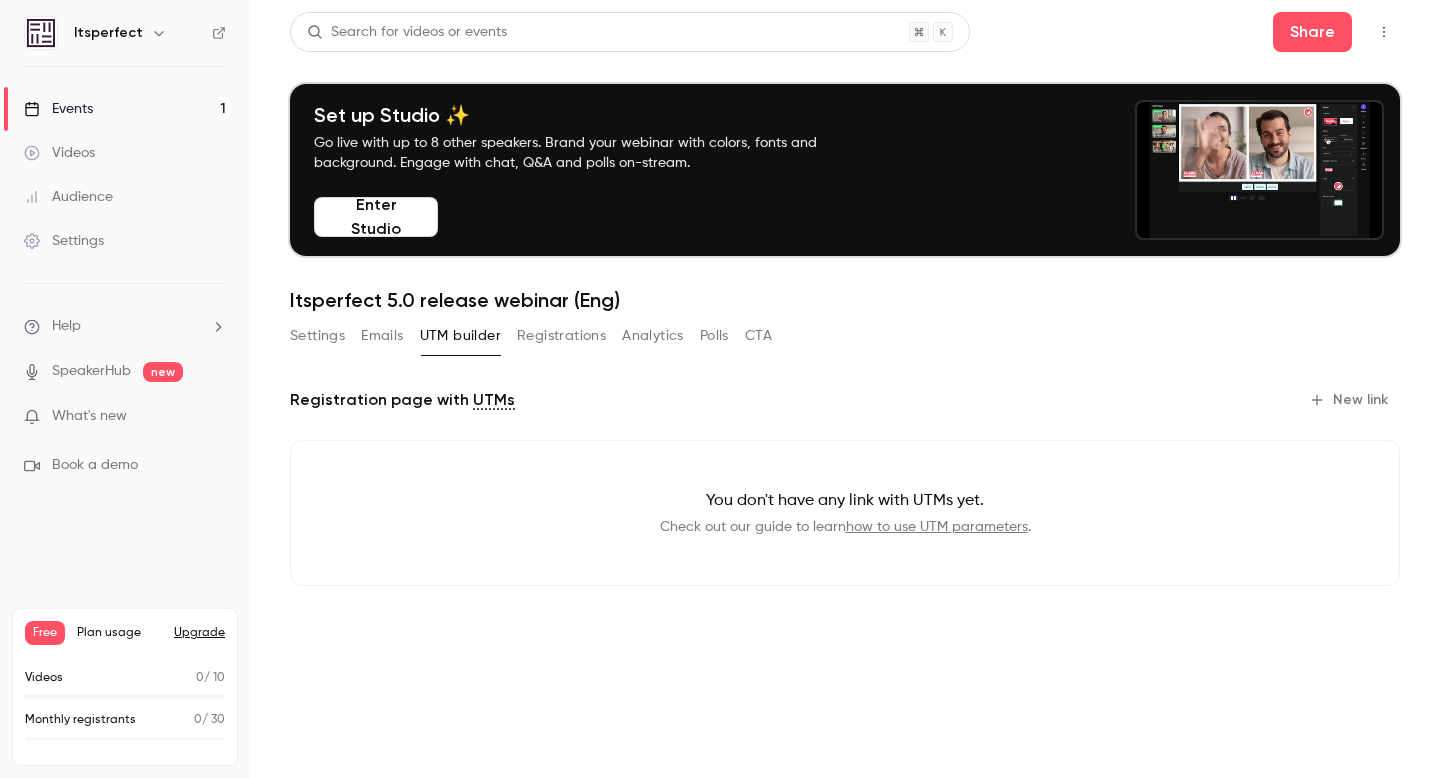 click on "Registrations" at bounding box center (561, 336) 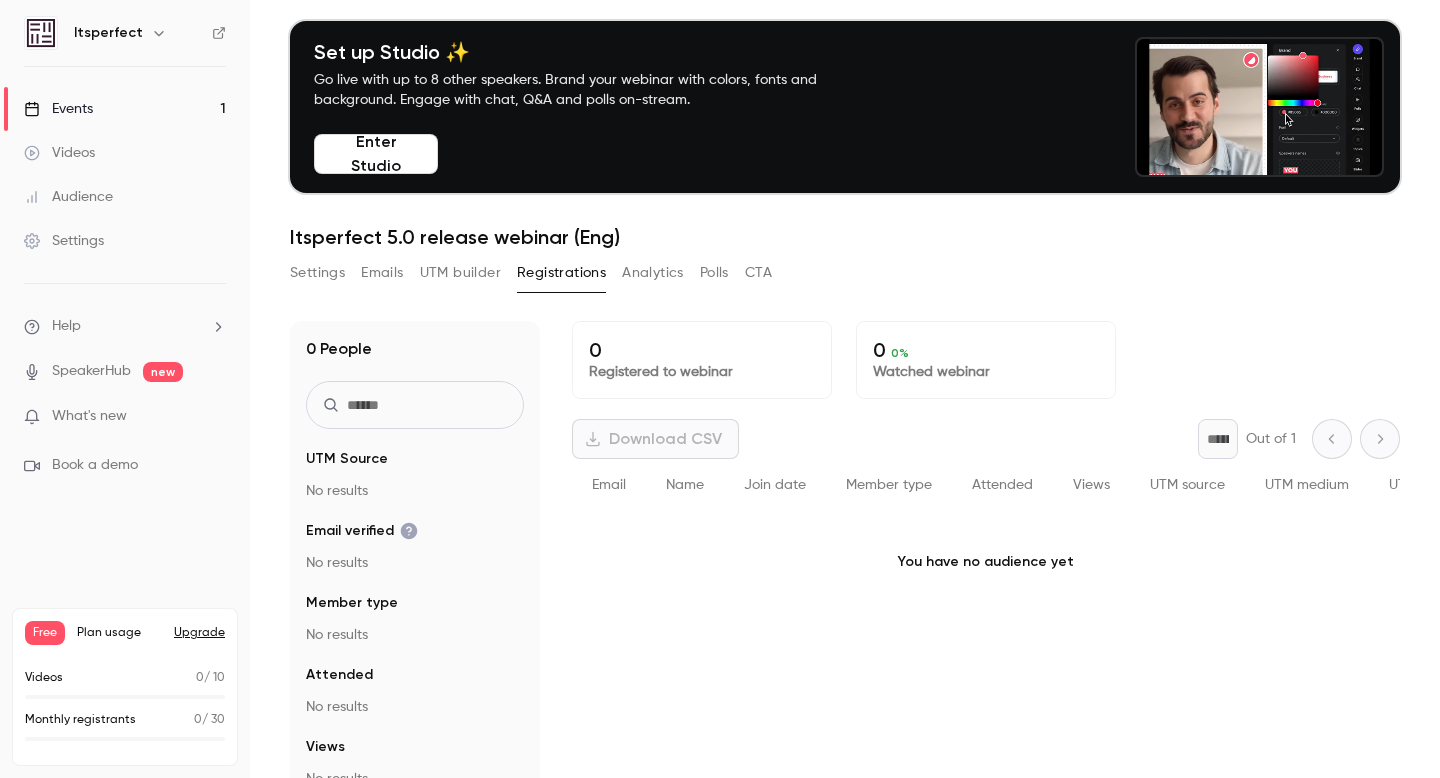 scroll, scrollTop: 0, scrollLeft: 0, axis: both 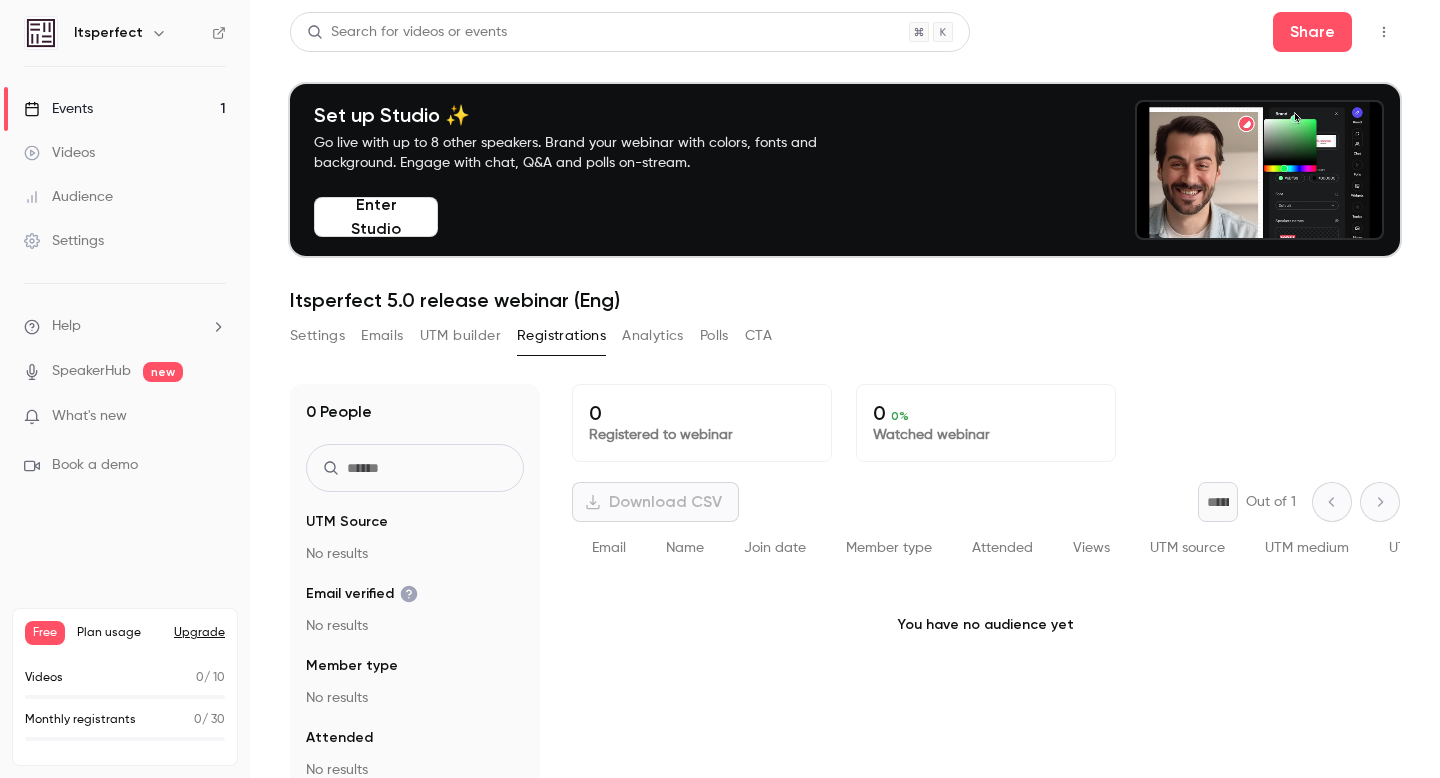click on "Analytics" at bounding box center [653, 336] 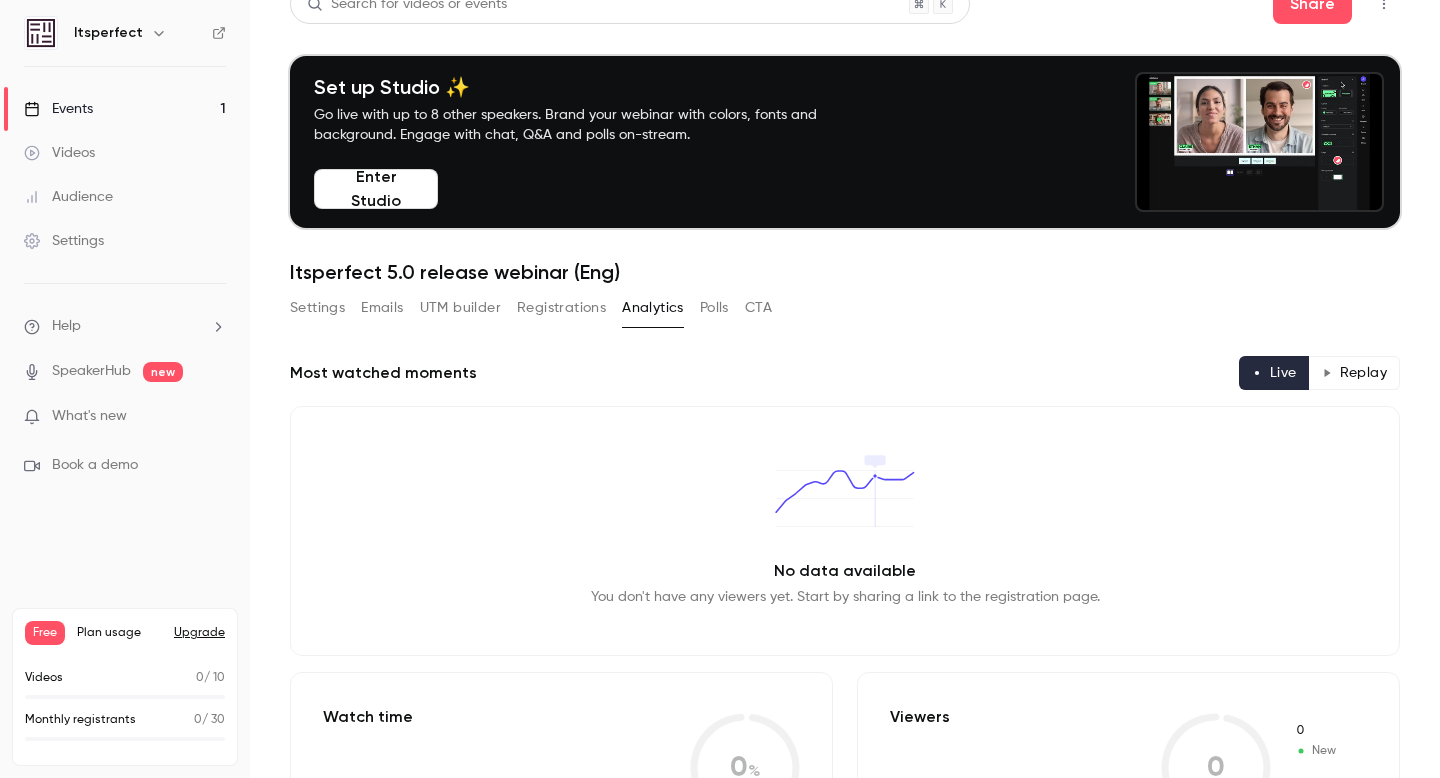 scroll, scrollTop: 0, scrollLeft: 0, axis: both 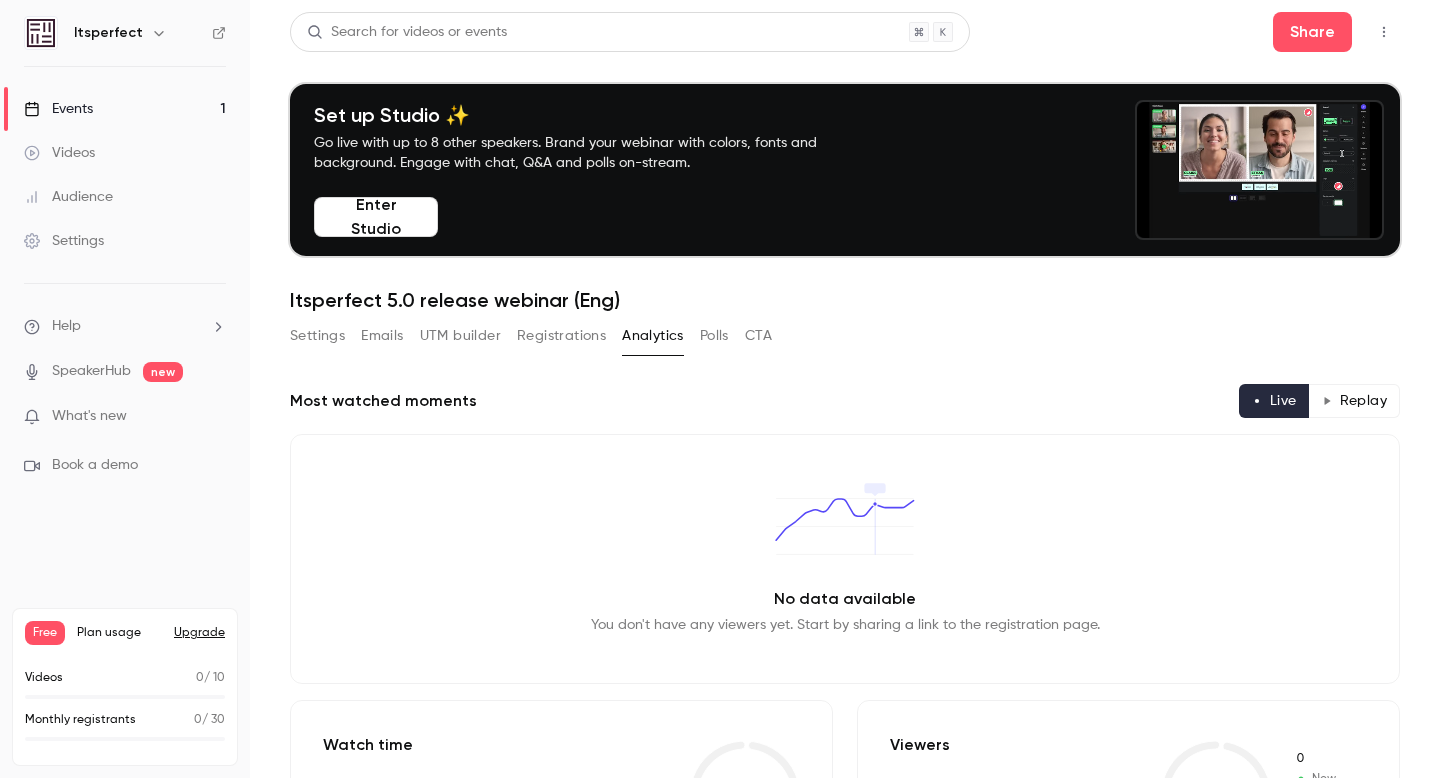 click on "Polls" at bounding box center [714, 336] 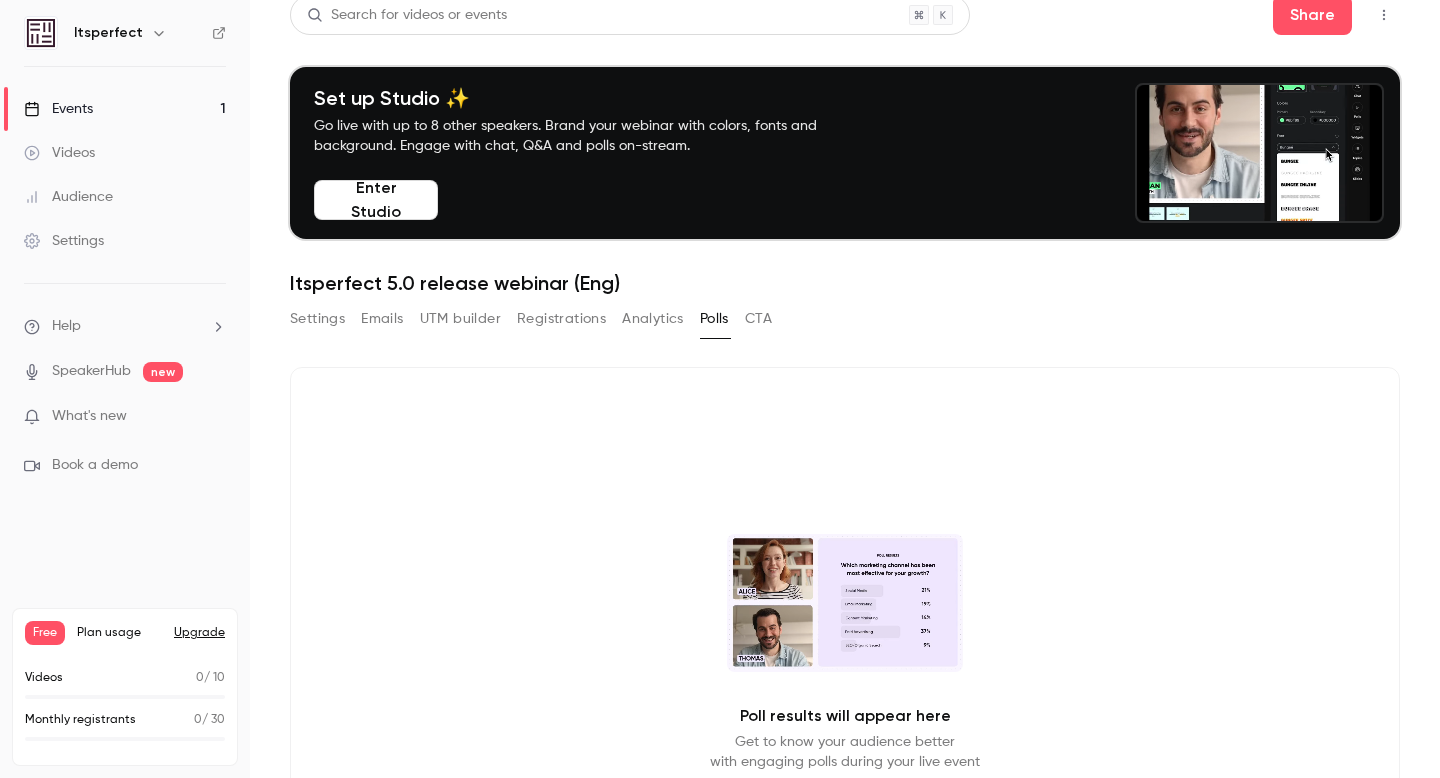 scroll, scrollTop: 0, scrollLeft: 0, axis: both 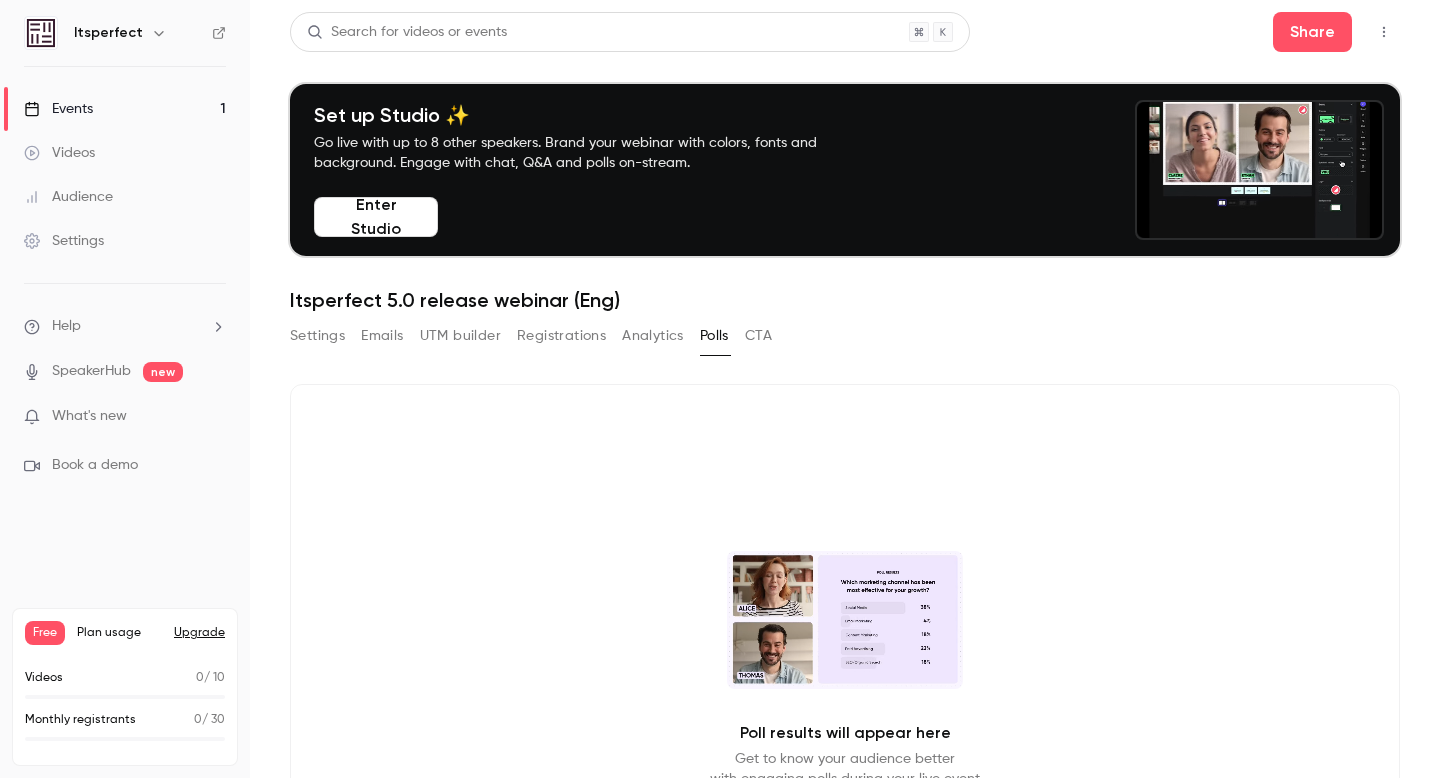 click on "Videos" at bounding box center (59, 153) 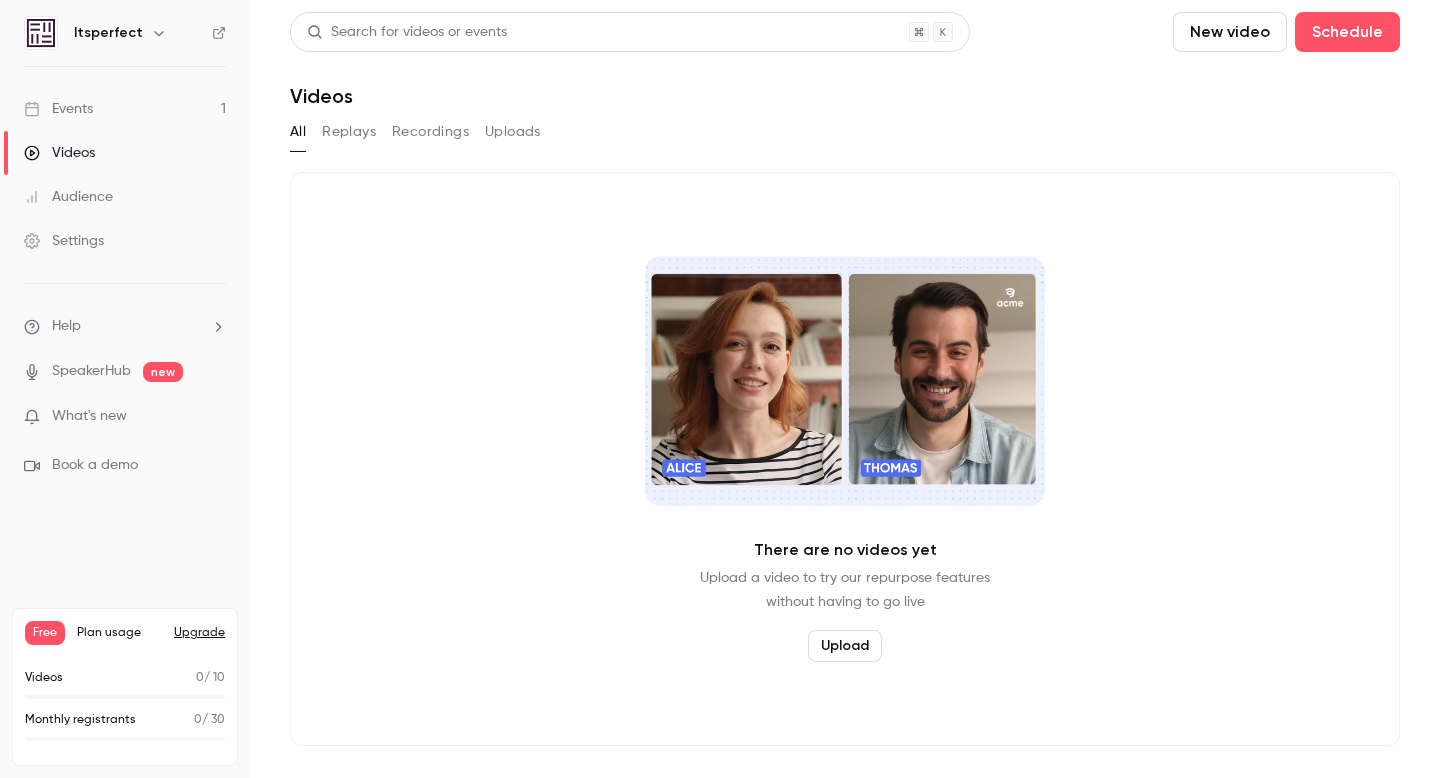 click on "Replays" at bounding box center (349, 132) 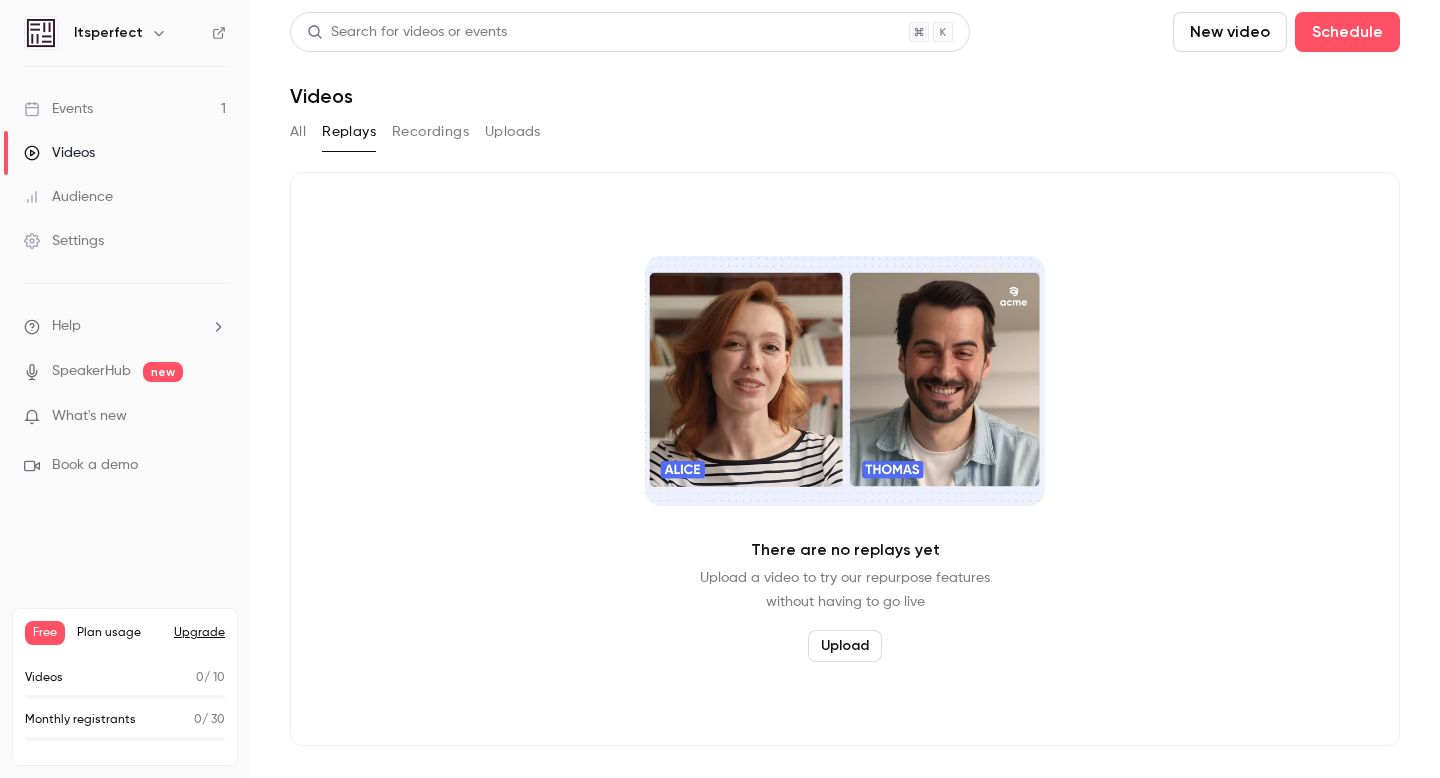 click on "Recordings" at bounding box center (430, 132) 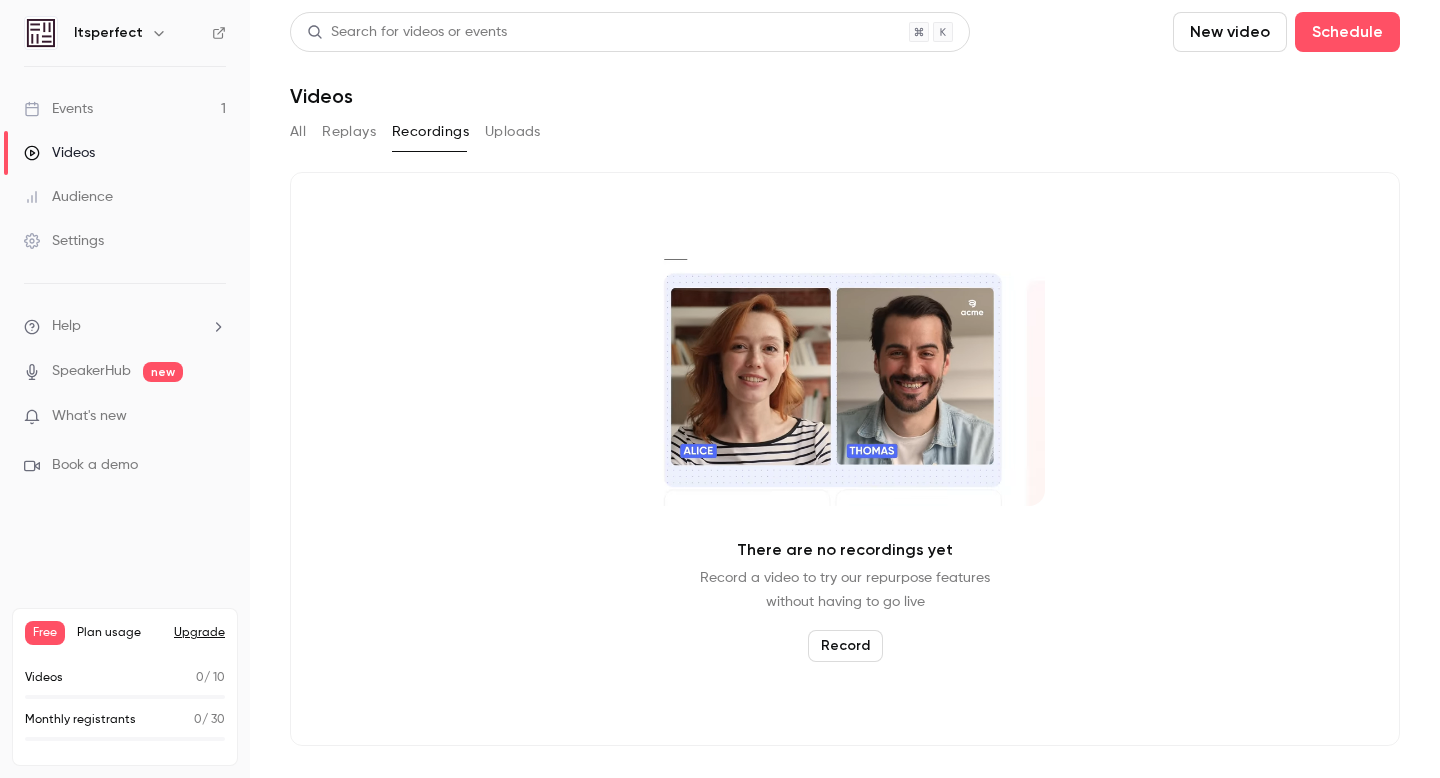 click 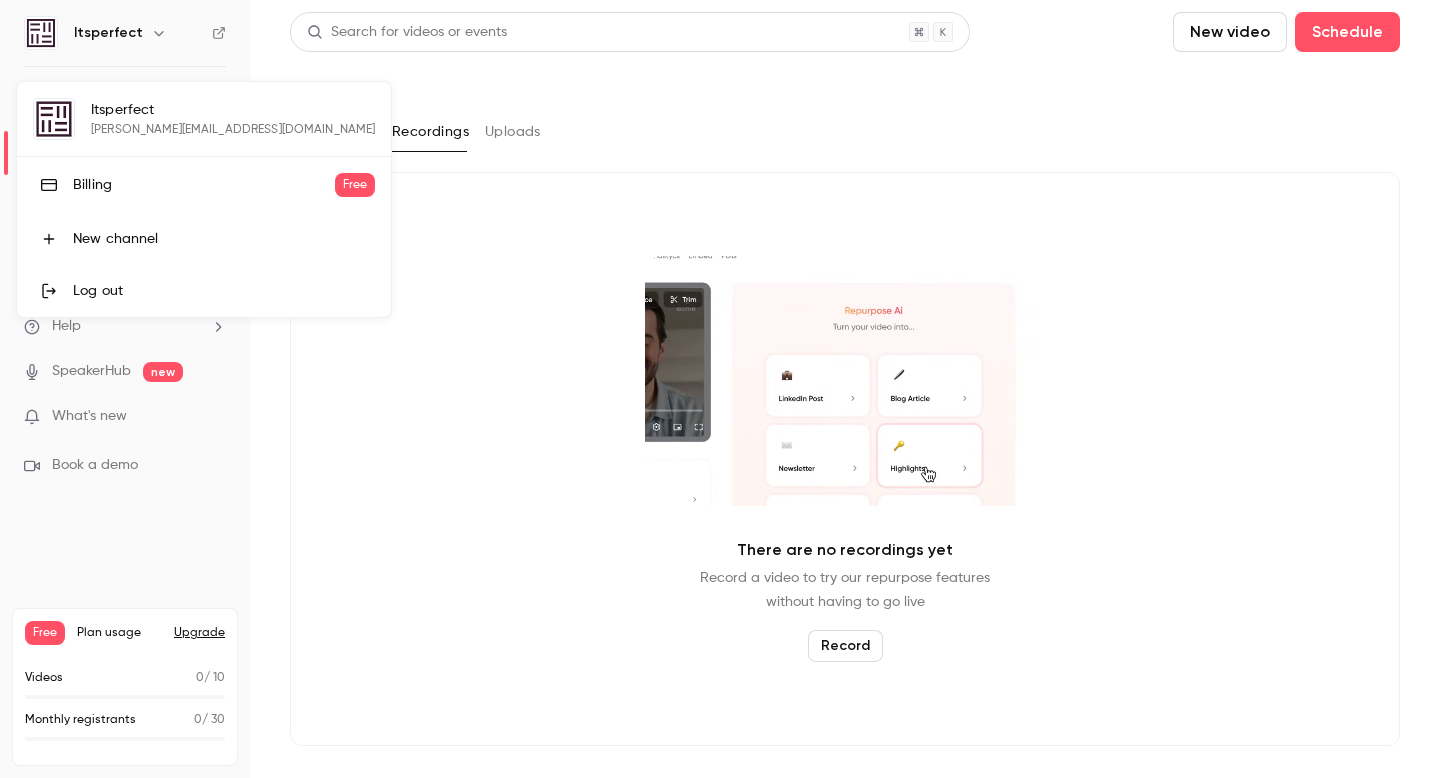 click on "Billing" at bounding box center [204, 185] 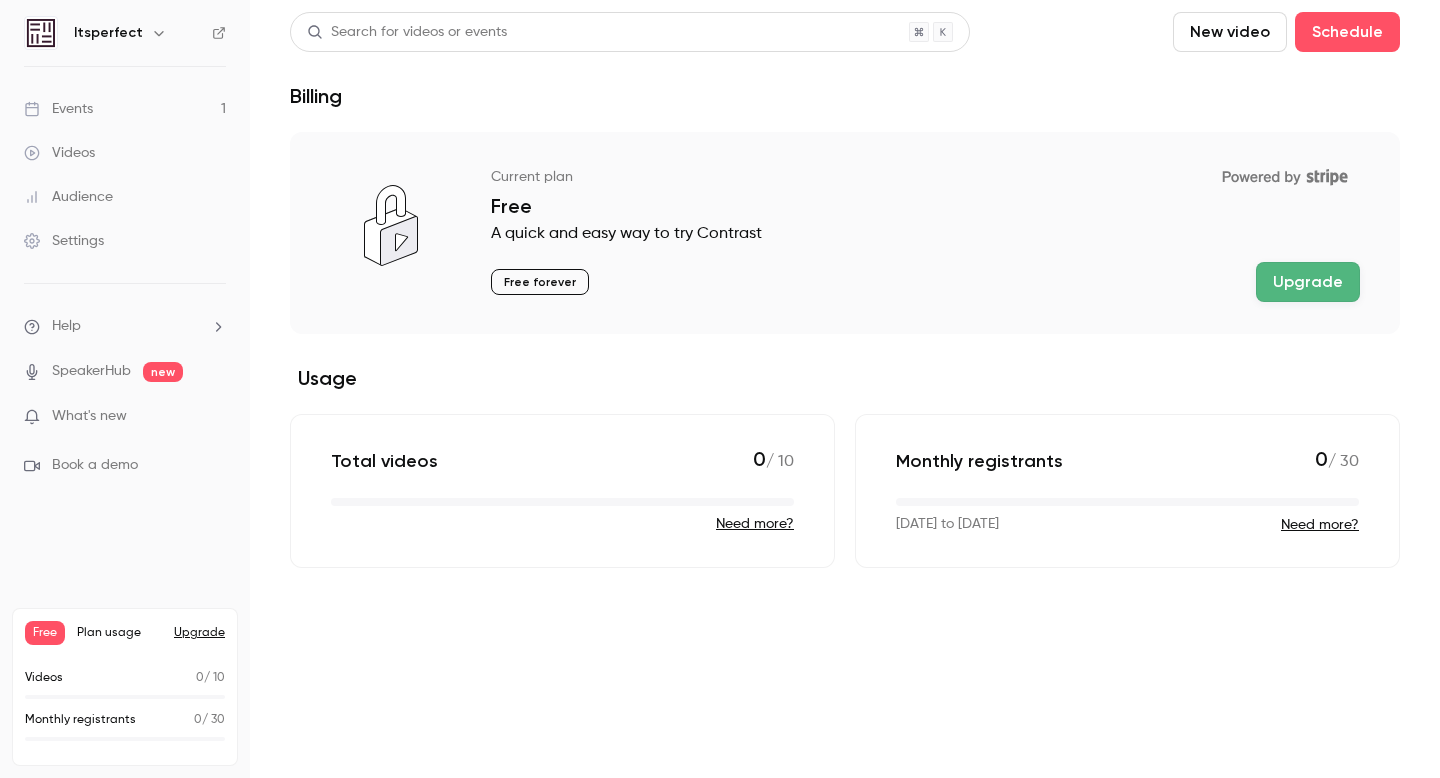 click on "Need more?" at bounding box center [1320, 525] 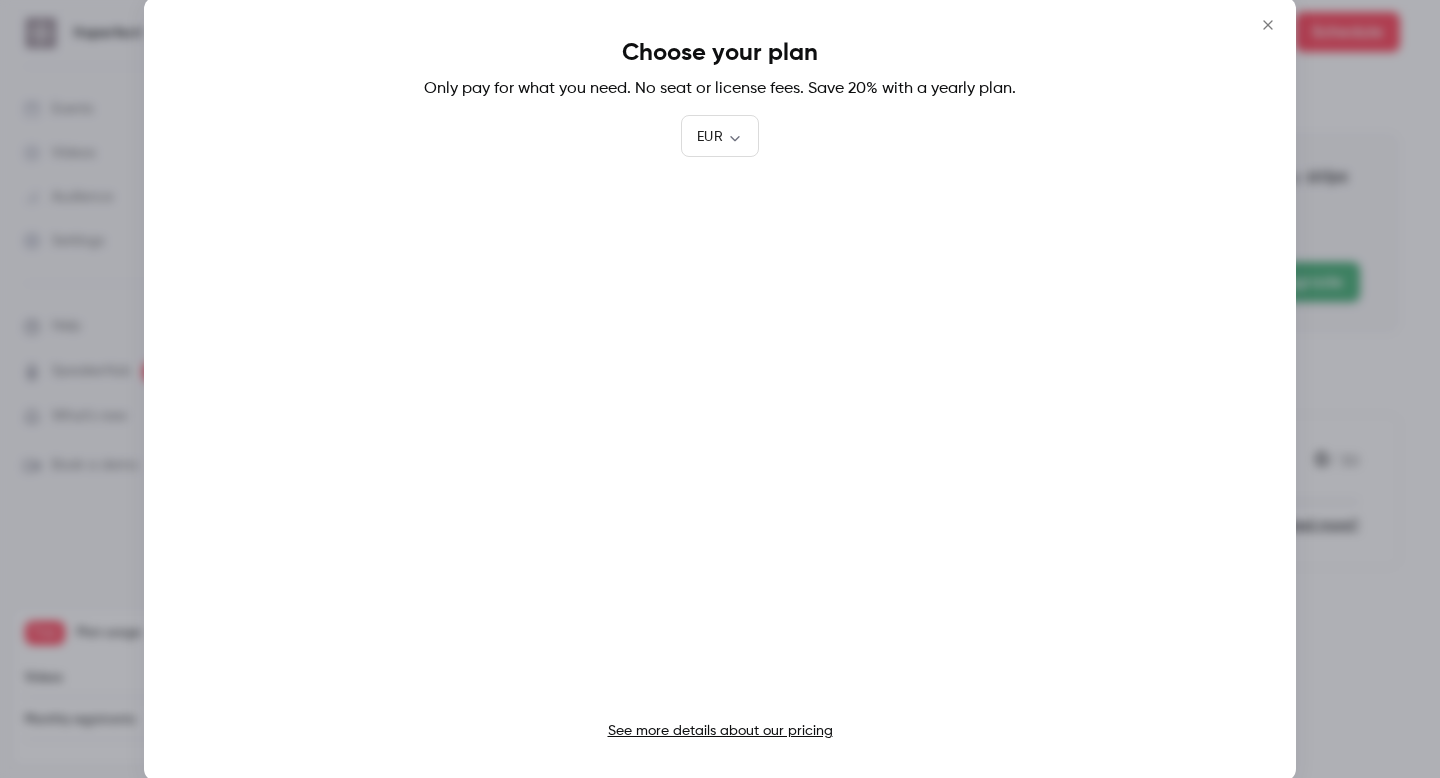 click 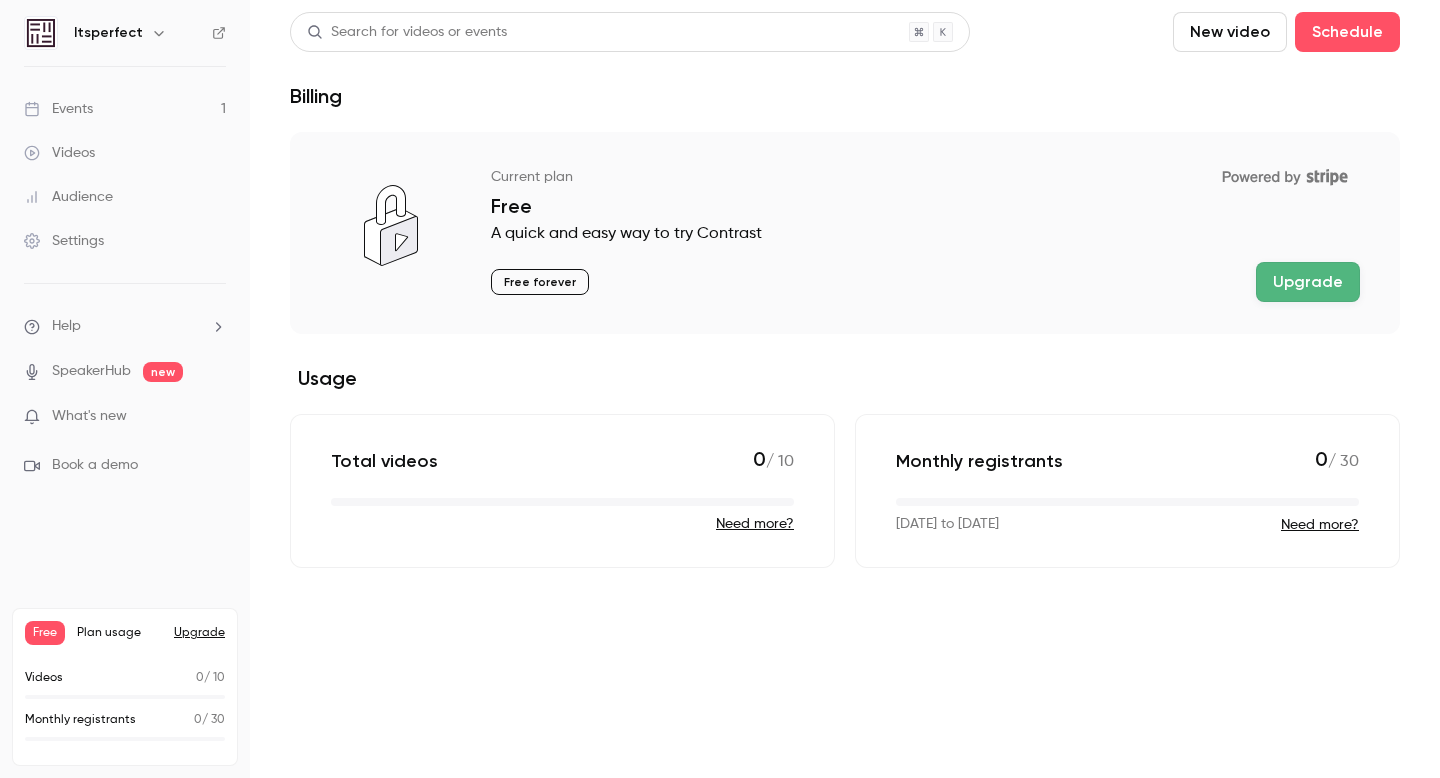 click on "Audience" at bounding box center [68, 197] 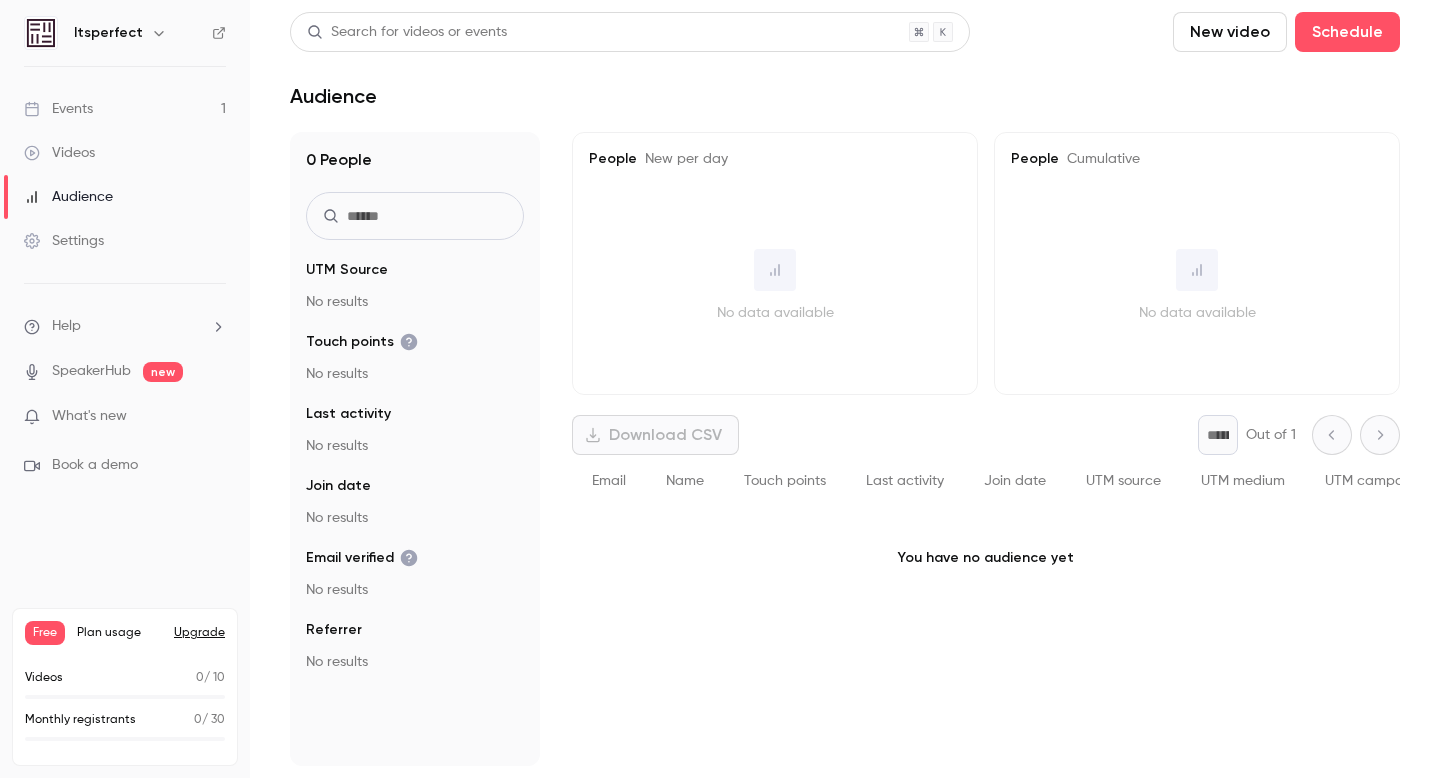 click on "Settings" at bounding box center (64, 241) 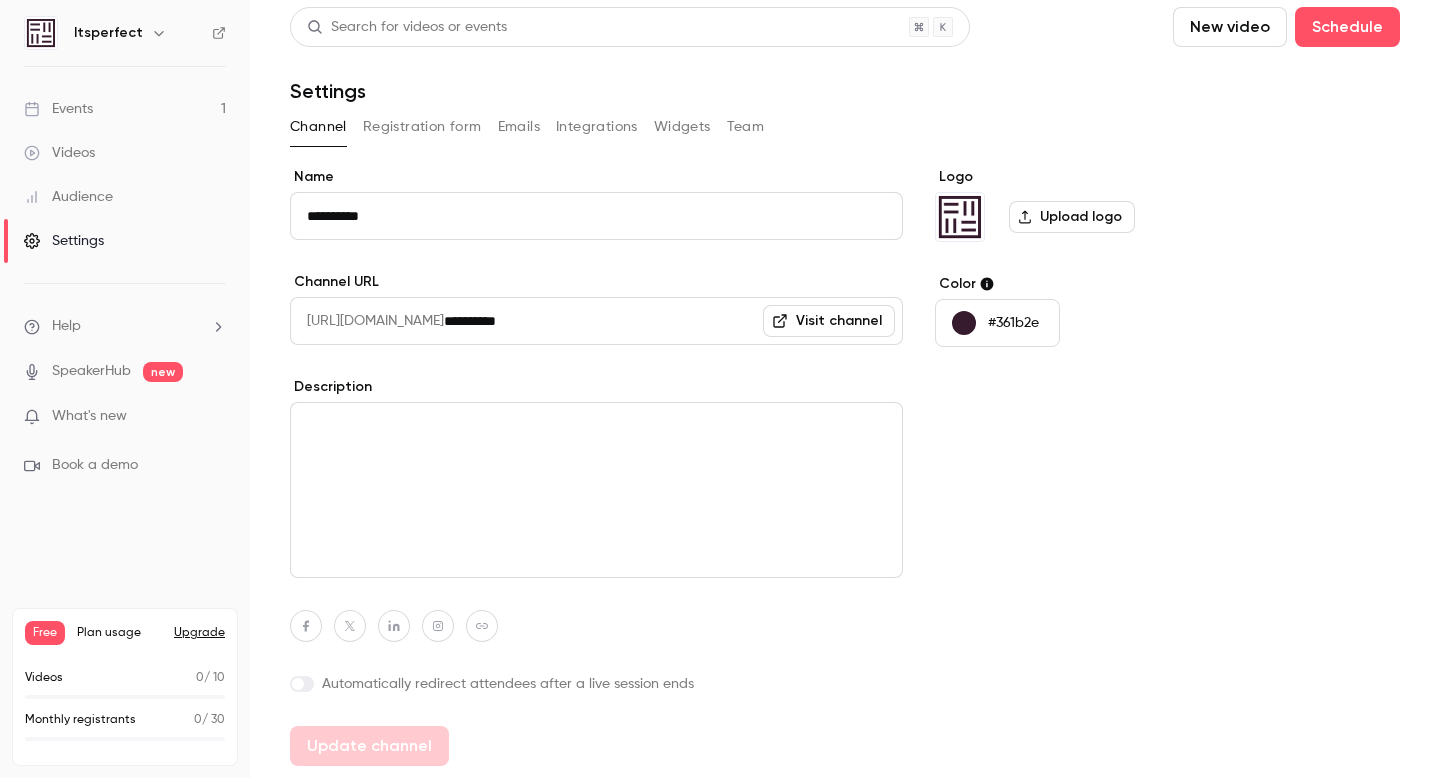 scroll, scrollTop: 0, scrollLeft: 0, axis: both 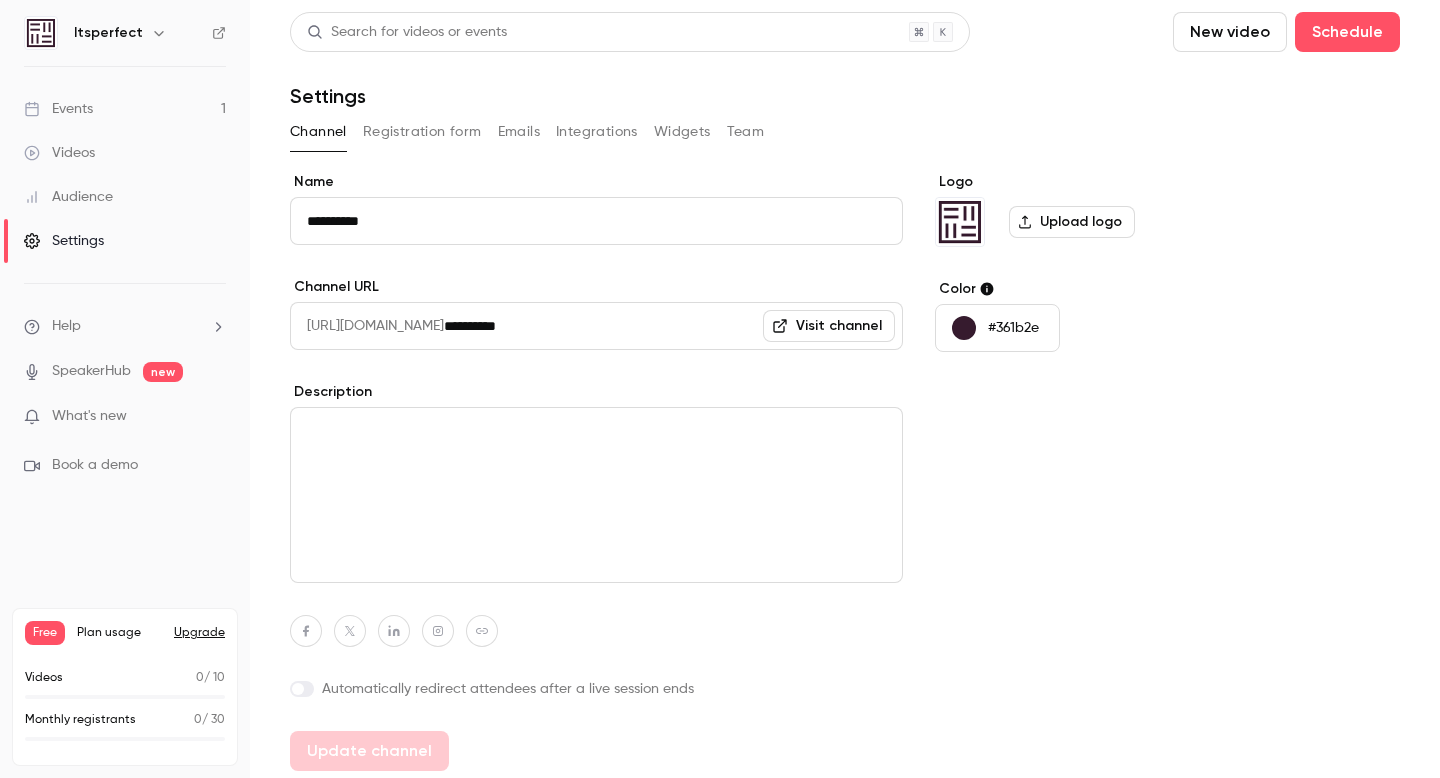 click on "Events" at bounding box center (58, 109) 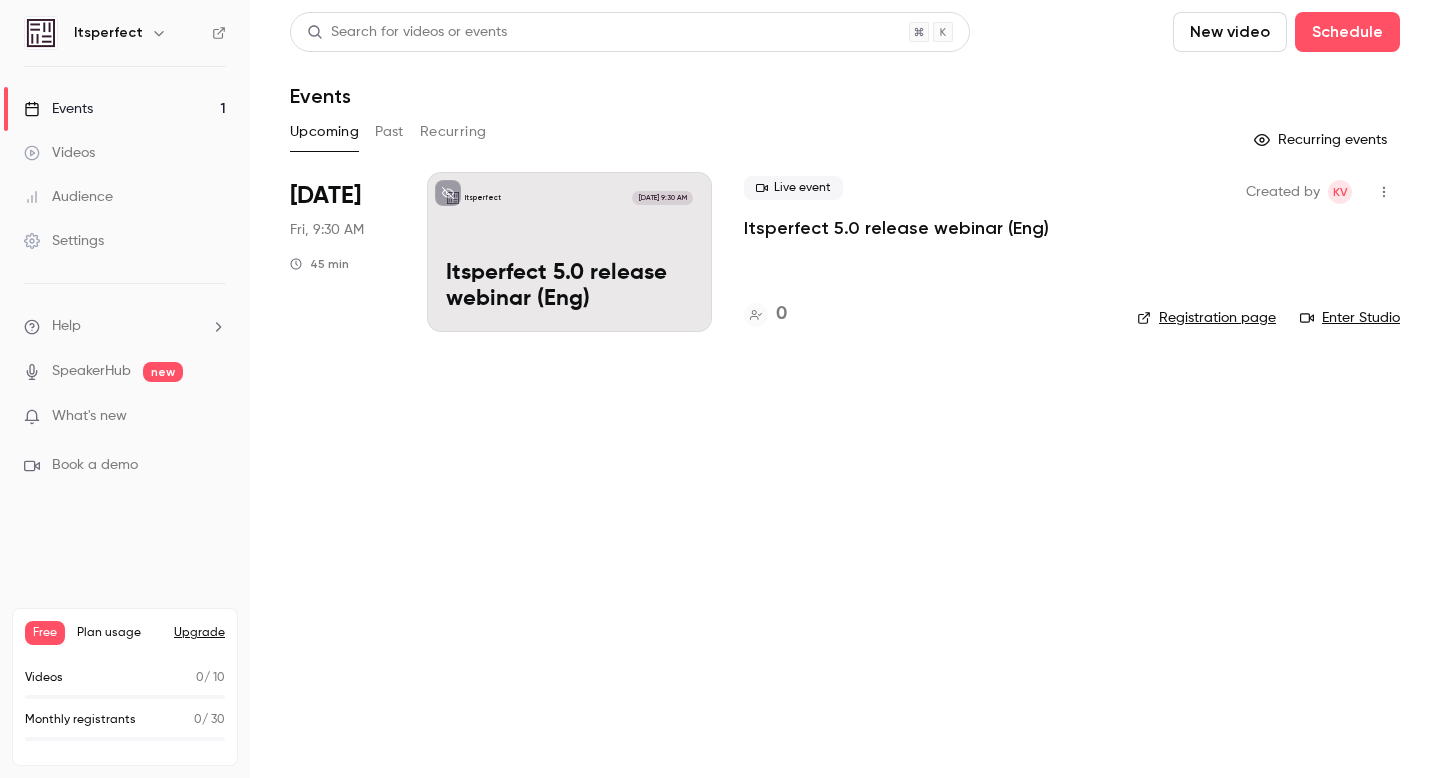 click on "Itsperfect Jul 25, 9:30 AM  Itsperfect 5.0 release webinar (Eng)" at bounding box center [569, 252] 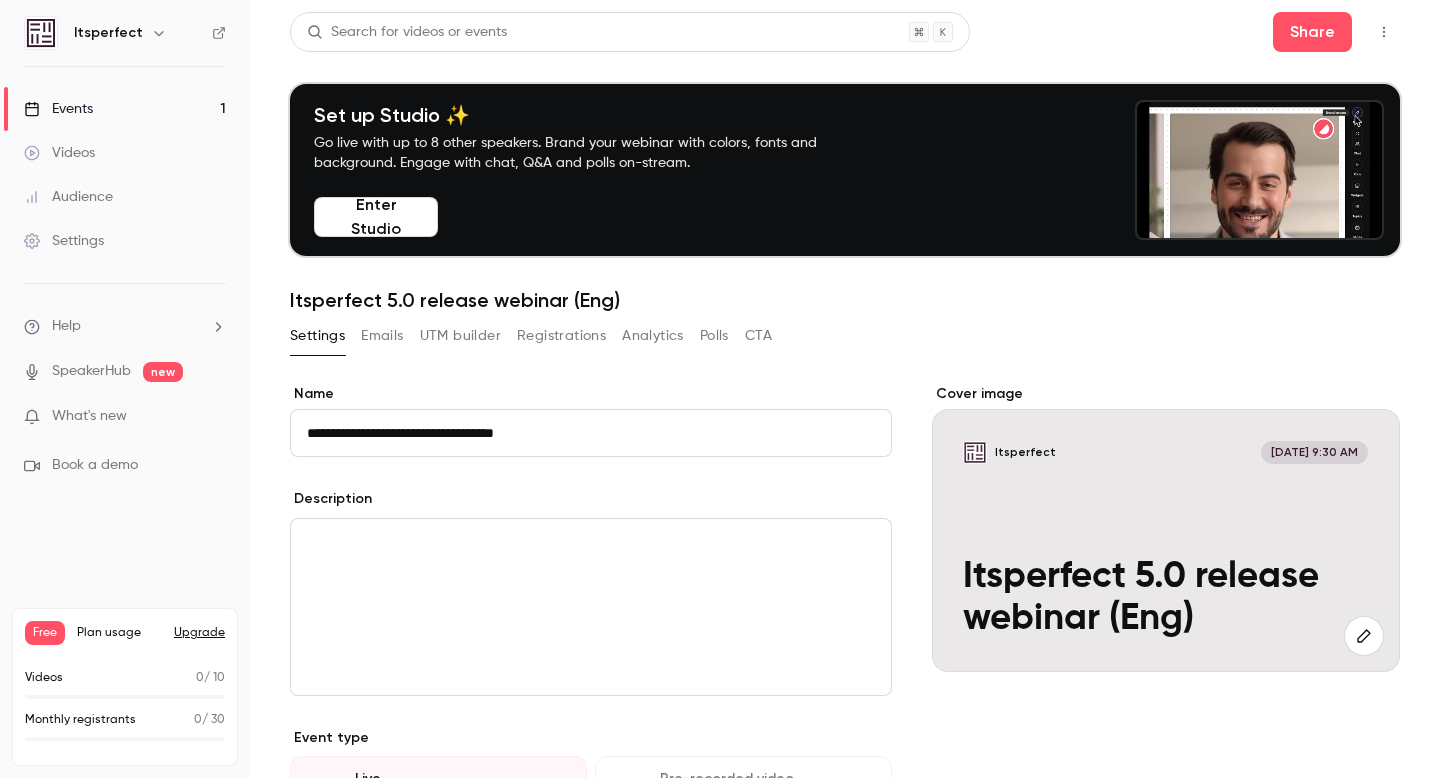 click 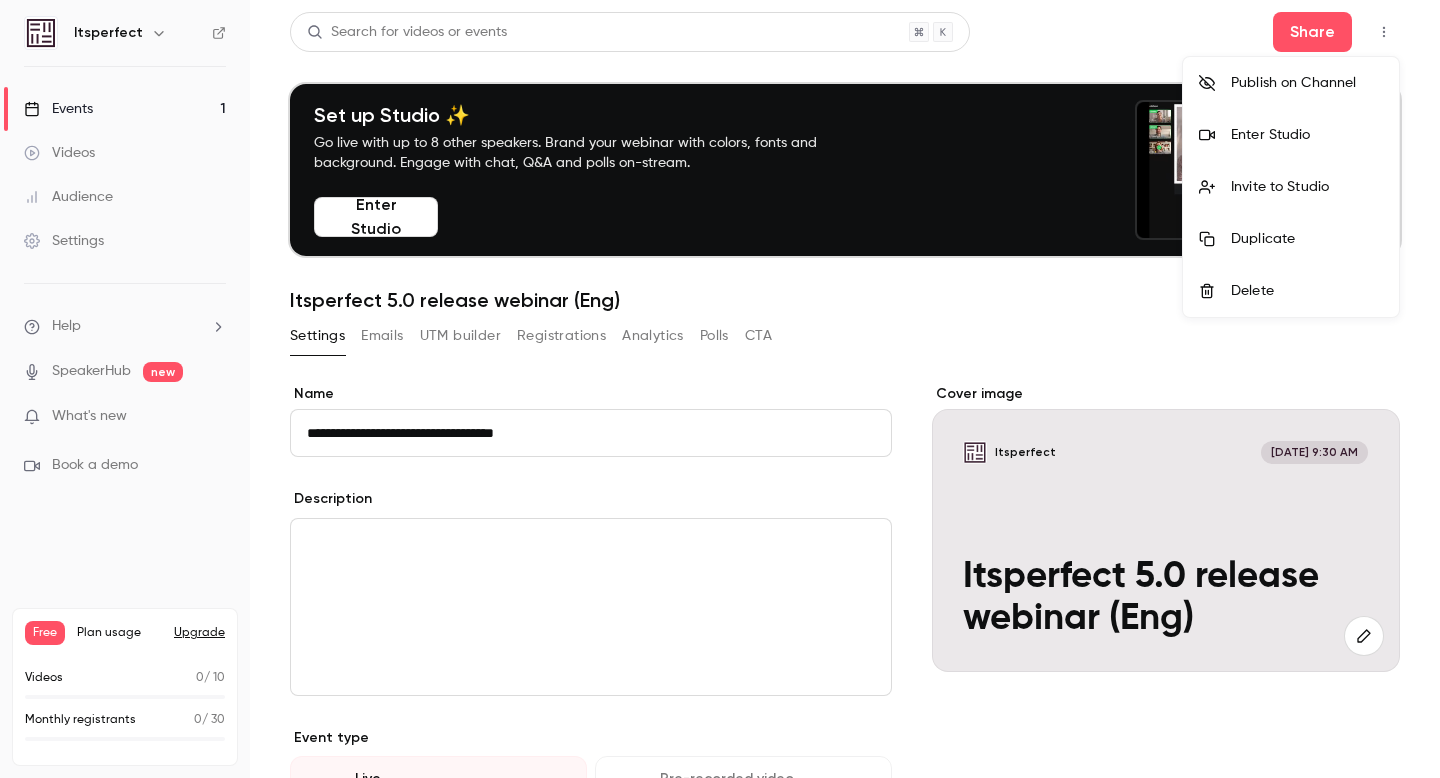 click on "Duplicate" at bounding box center (1307, 239) 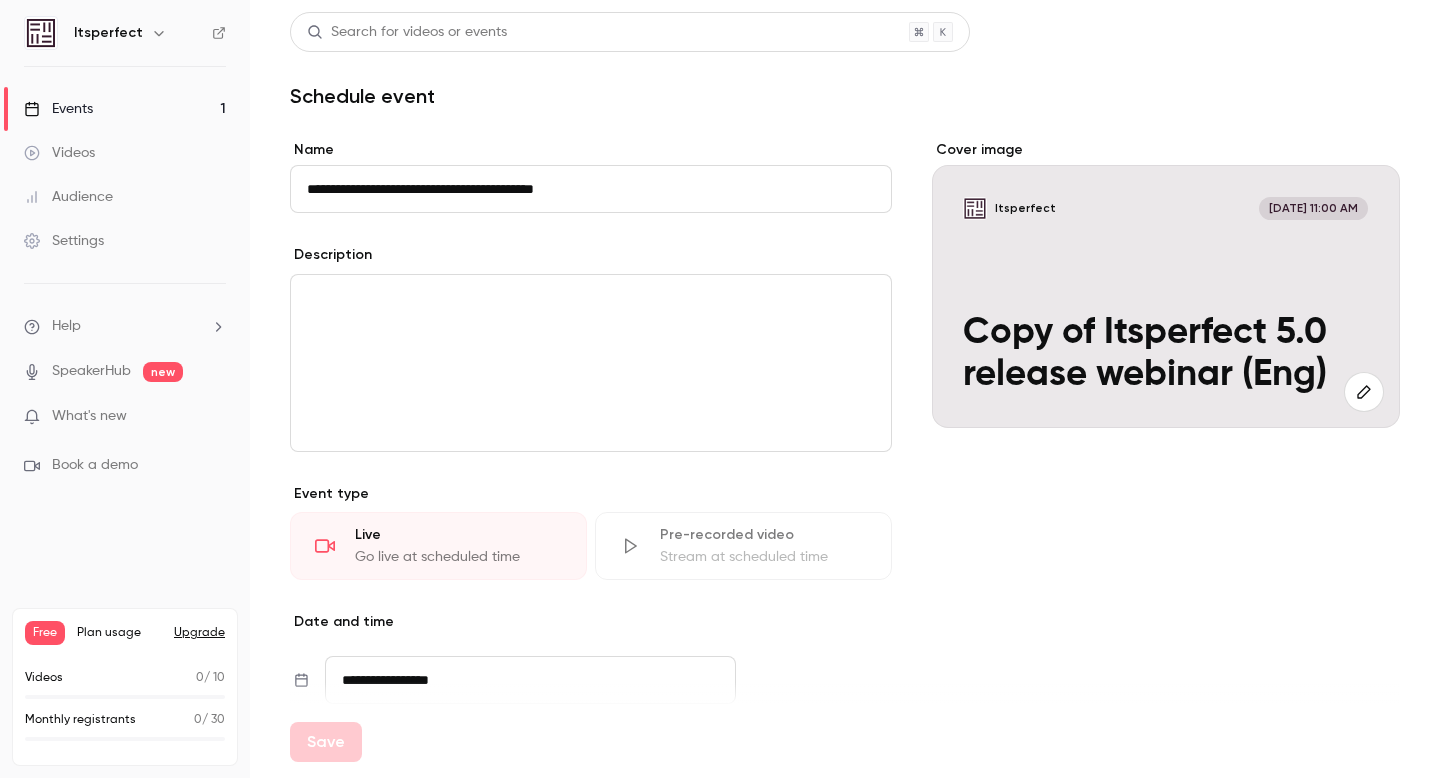 click on "**********" at bounding box center (591, 189) 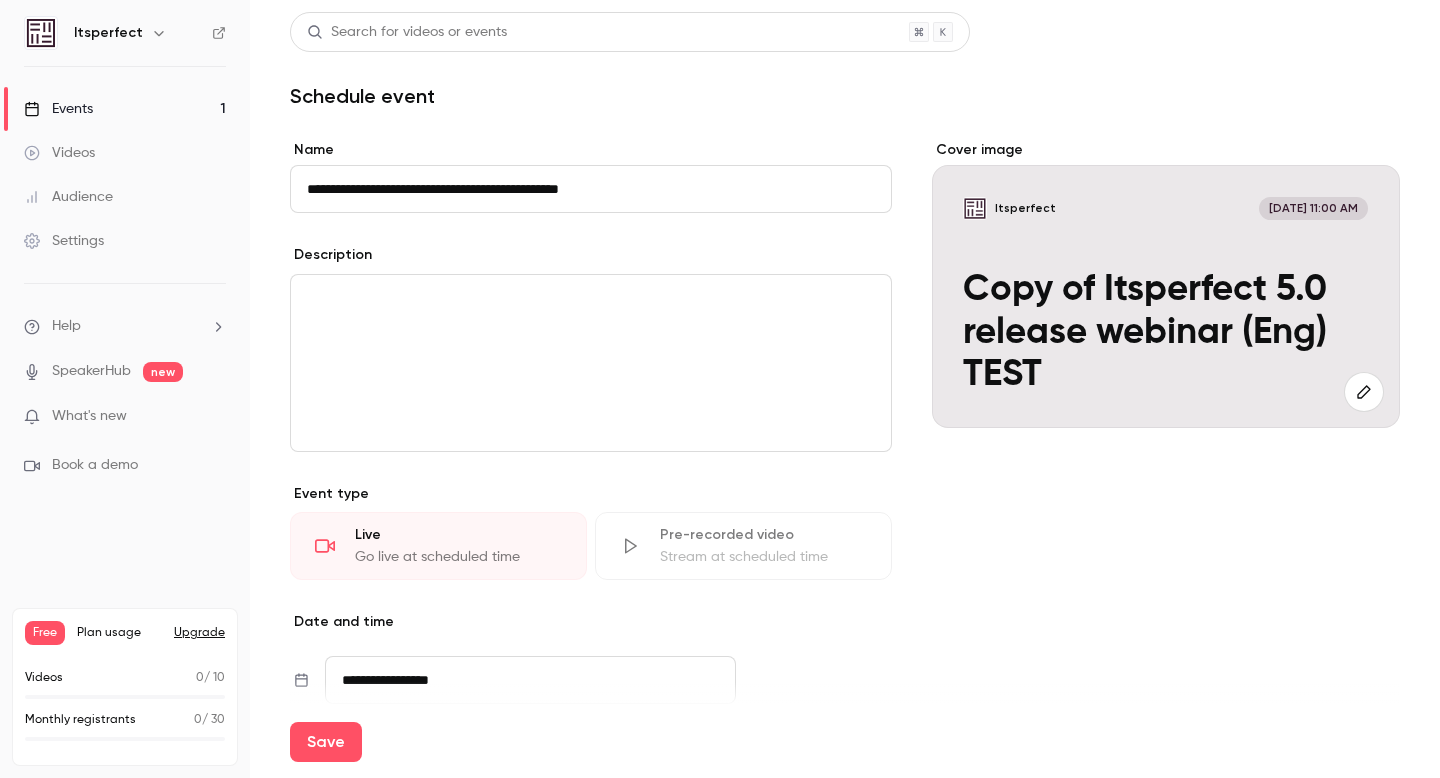 click on "**********" at bounding box center [591, 189] 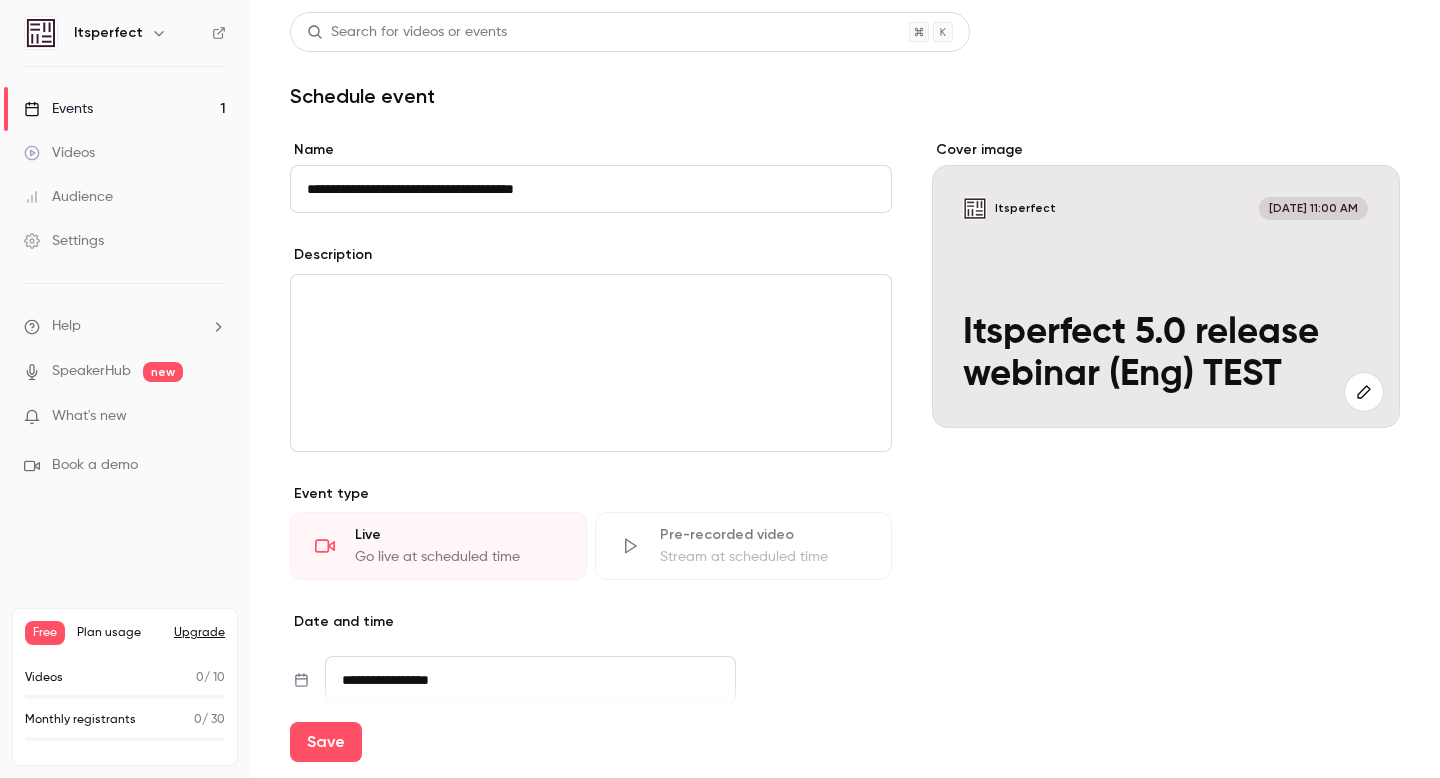 type on "**********" 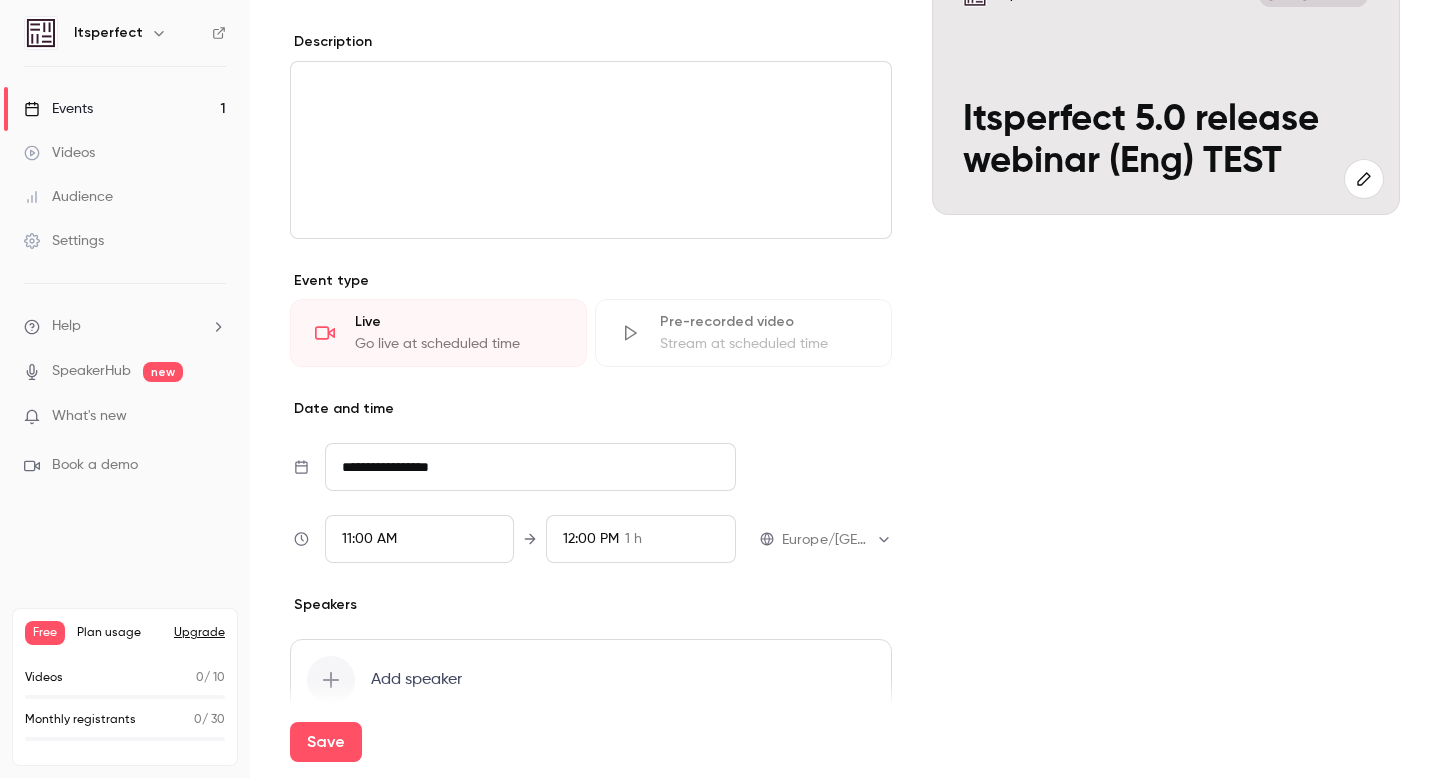 scroll, scrollTop: 316, scrollLeft: 0, axis: vertical 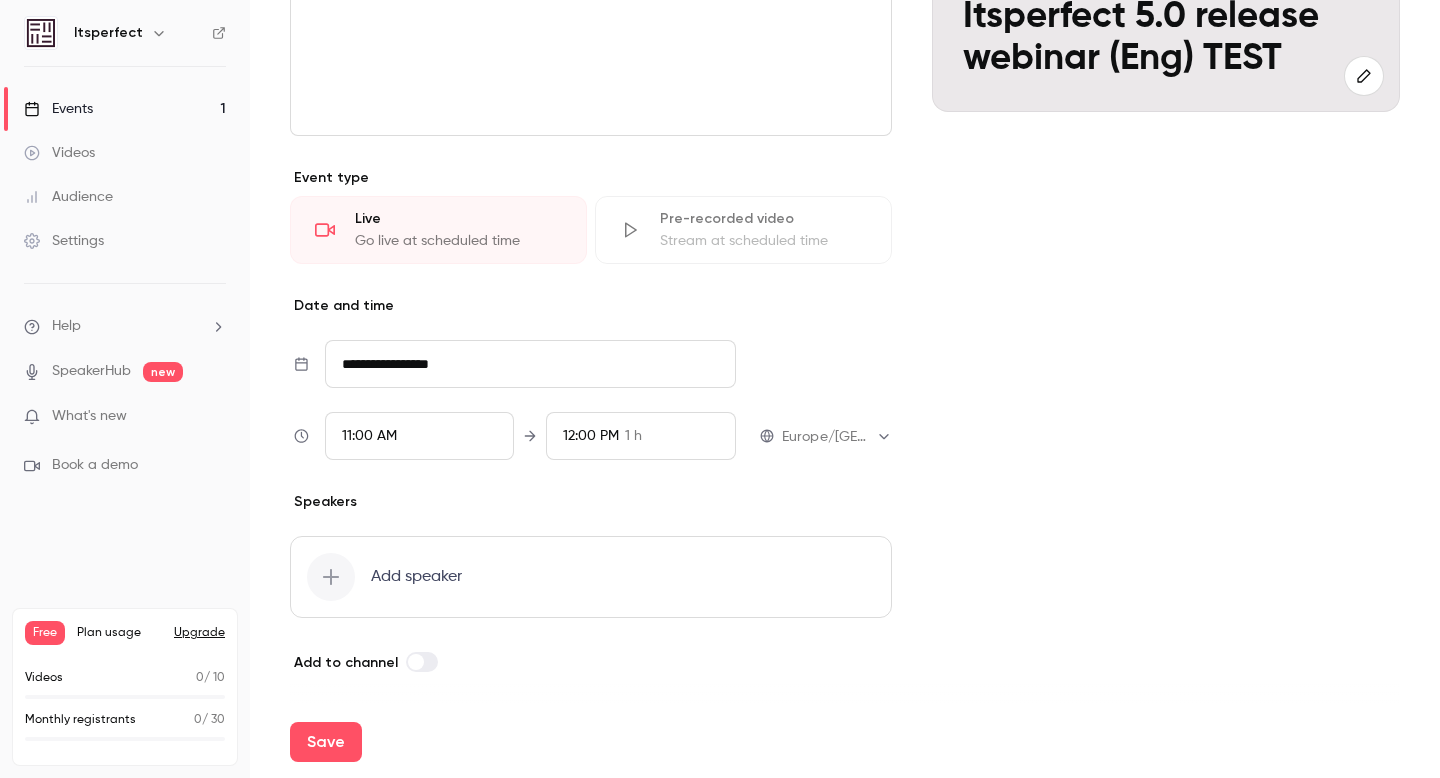 click 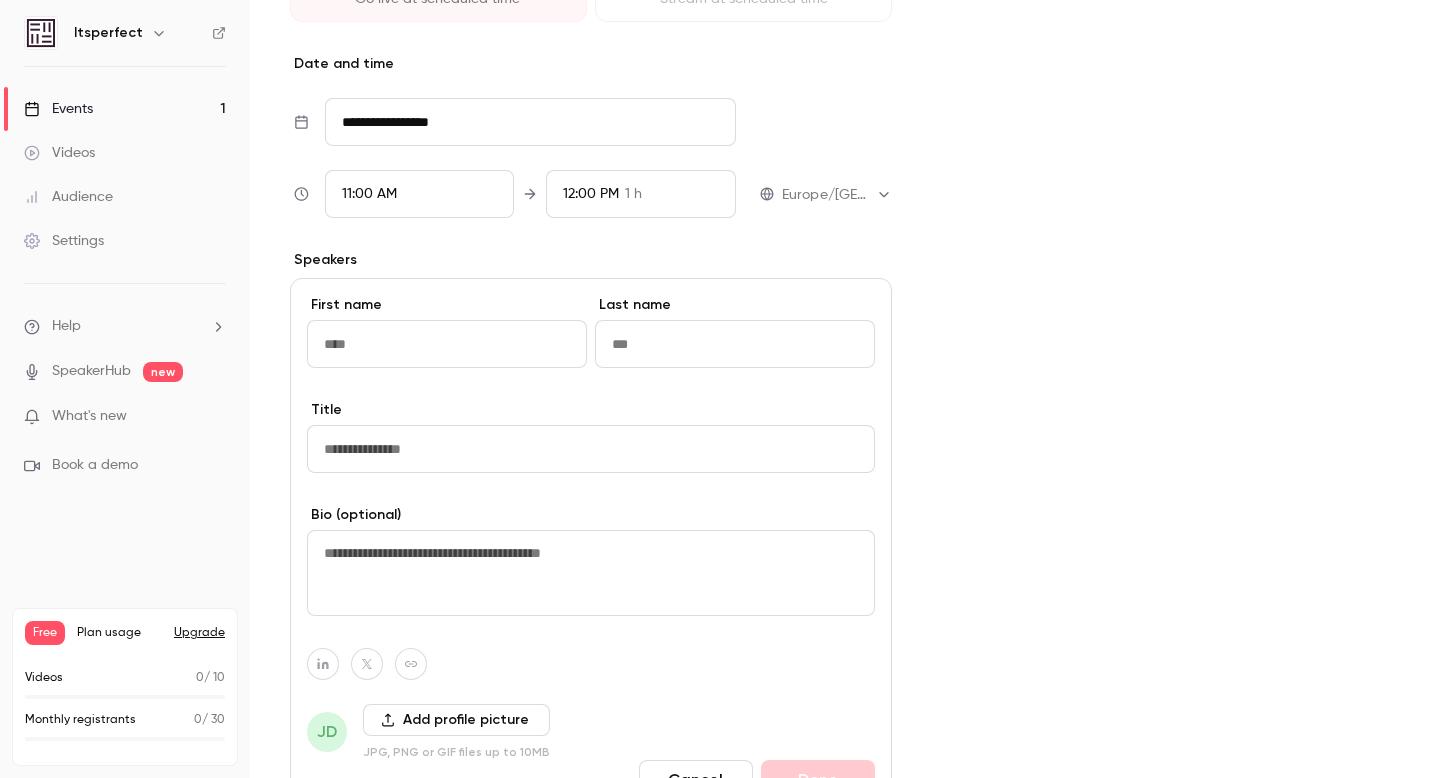 scroll, scrollTop: 855, scrollLeft: 0, axis: vertical 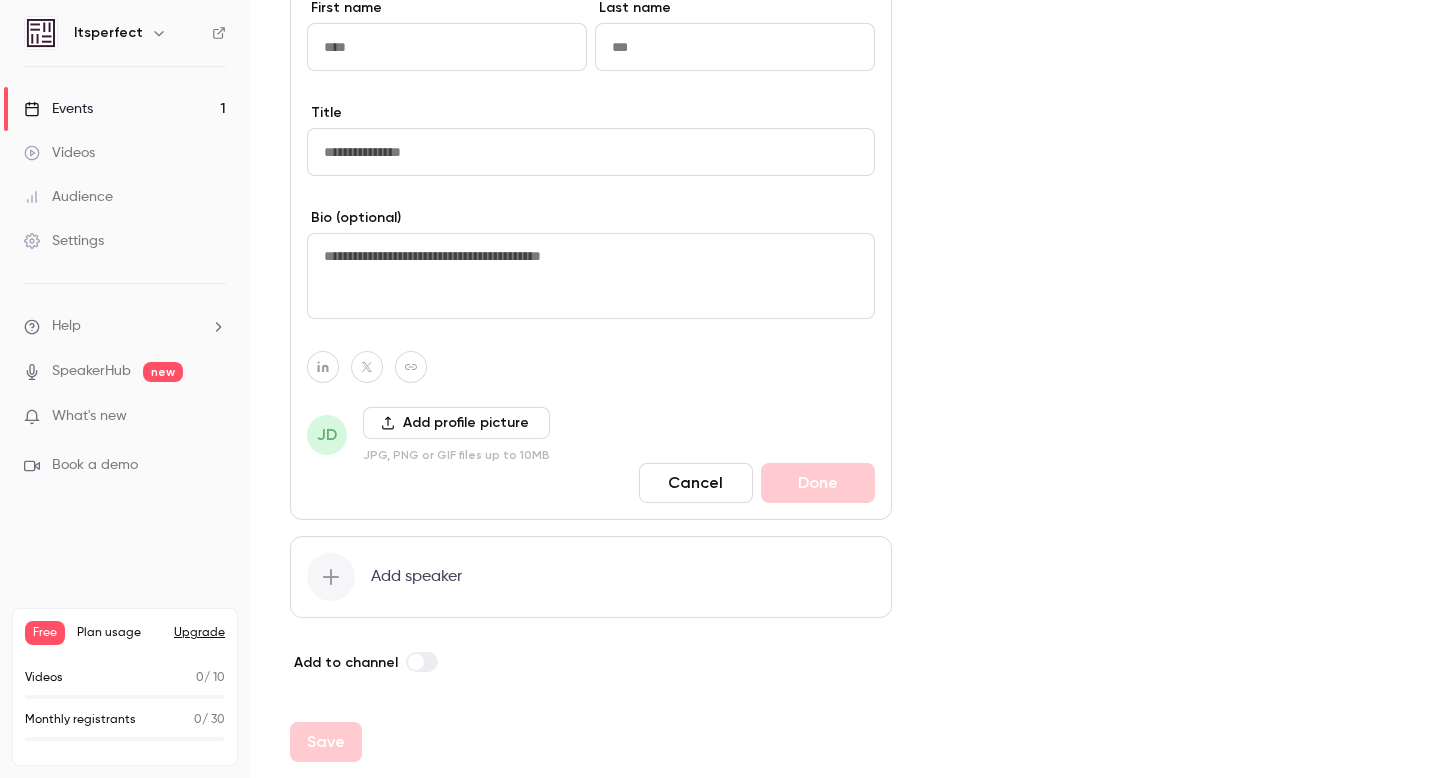 click on "**********" at bounding box center (845, 23) 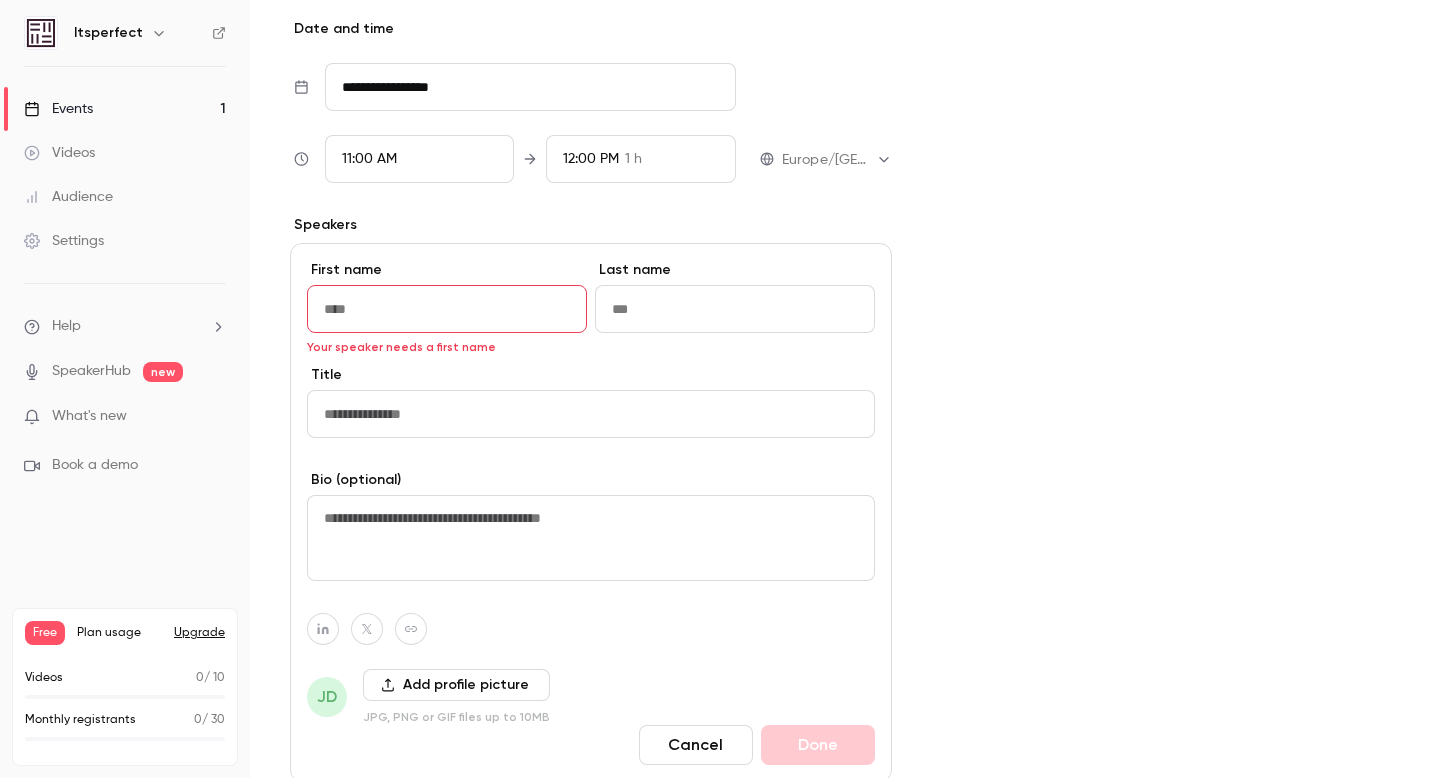 scroll, scrollTop: 598, scrollLeft: 0, axis: vertical 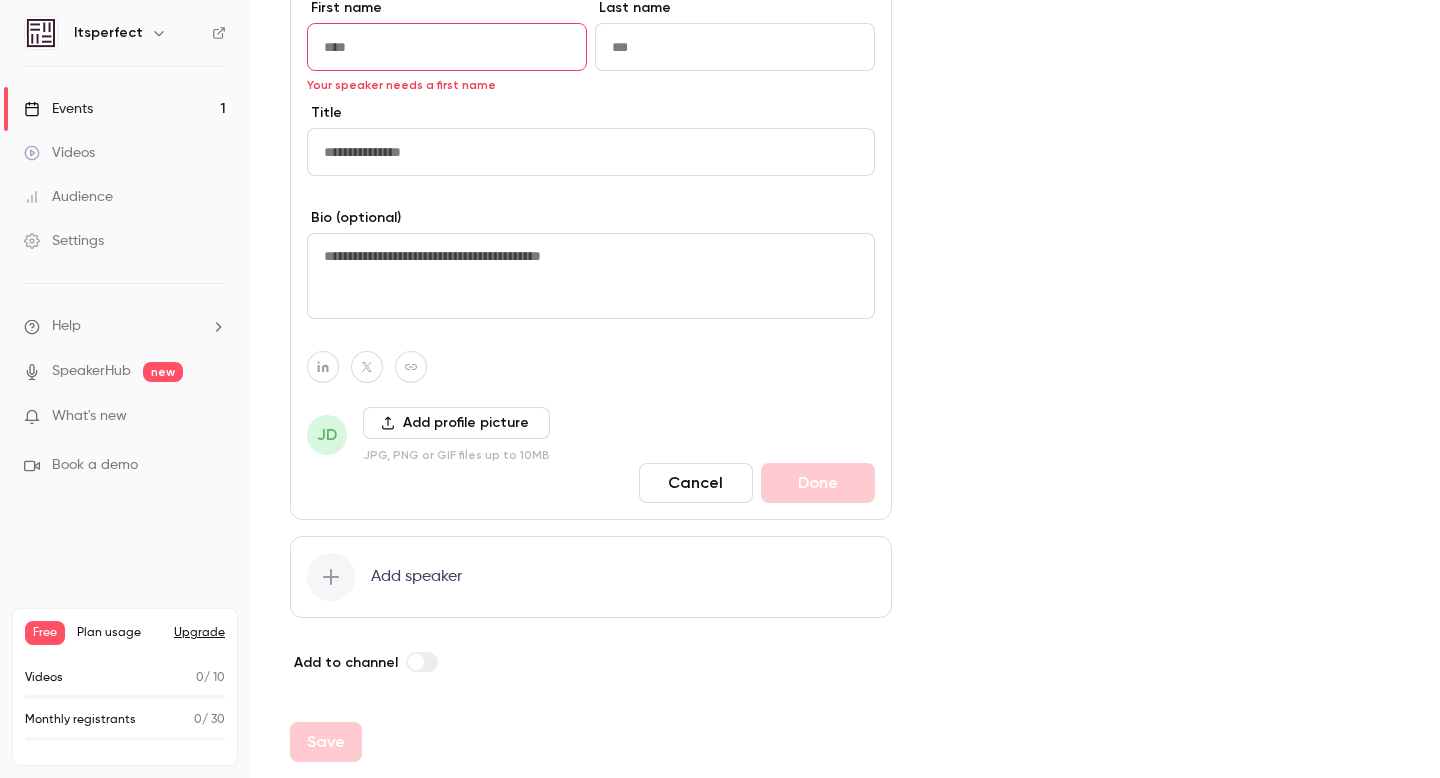 click on "Cancel" at bounding box center [696, 483] 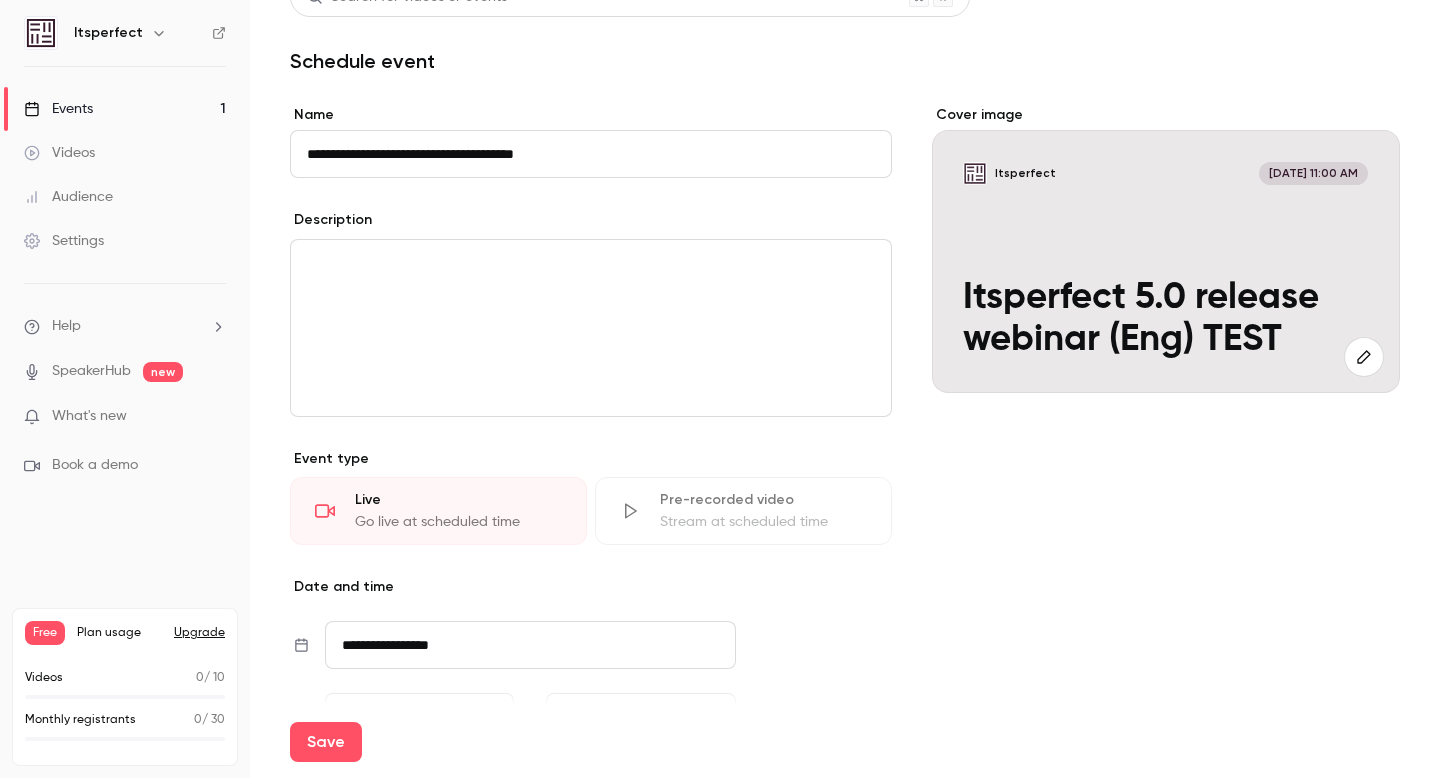 scroll, scrollTop: 0, scrollLeft: 0, axis: both 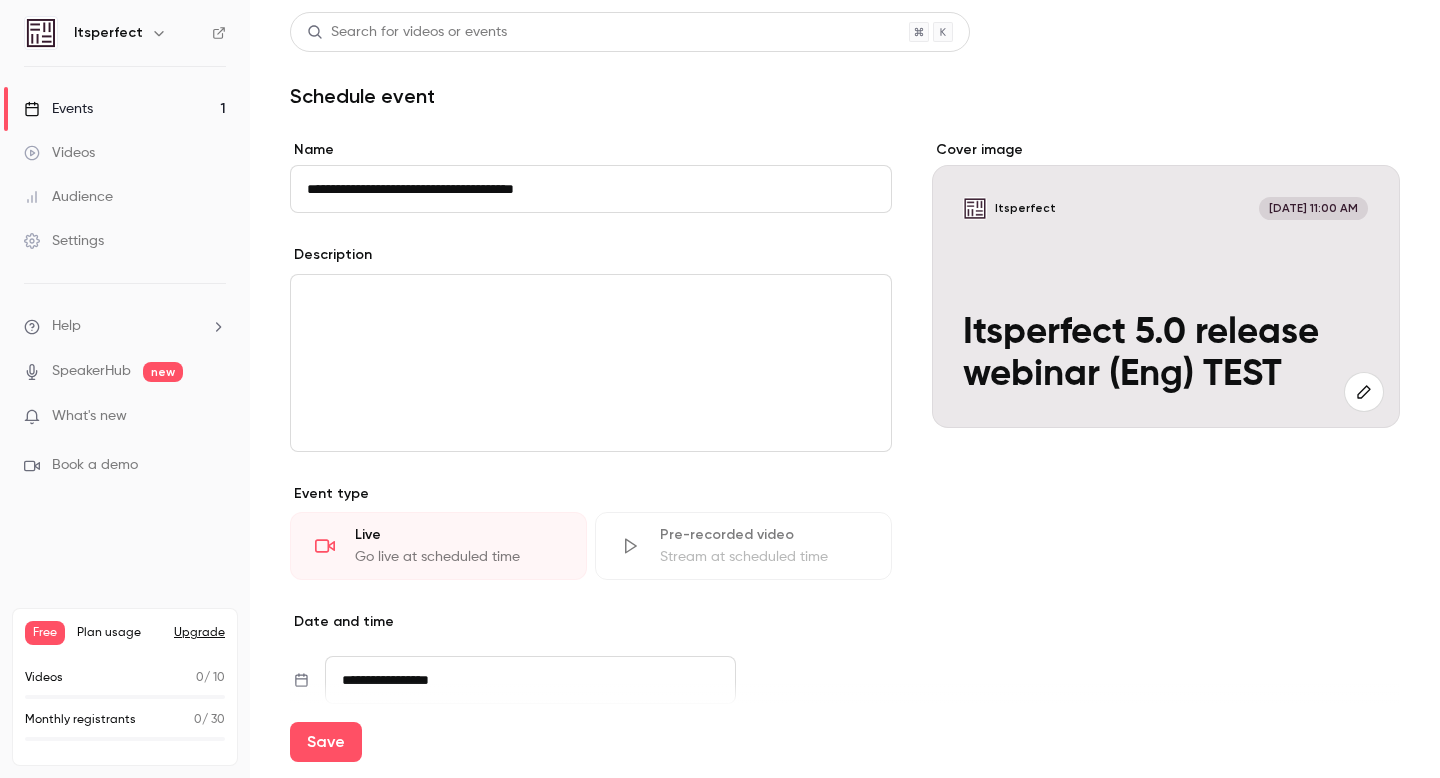 click on "What's new" at bounding box center (89, 416) 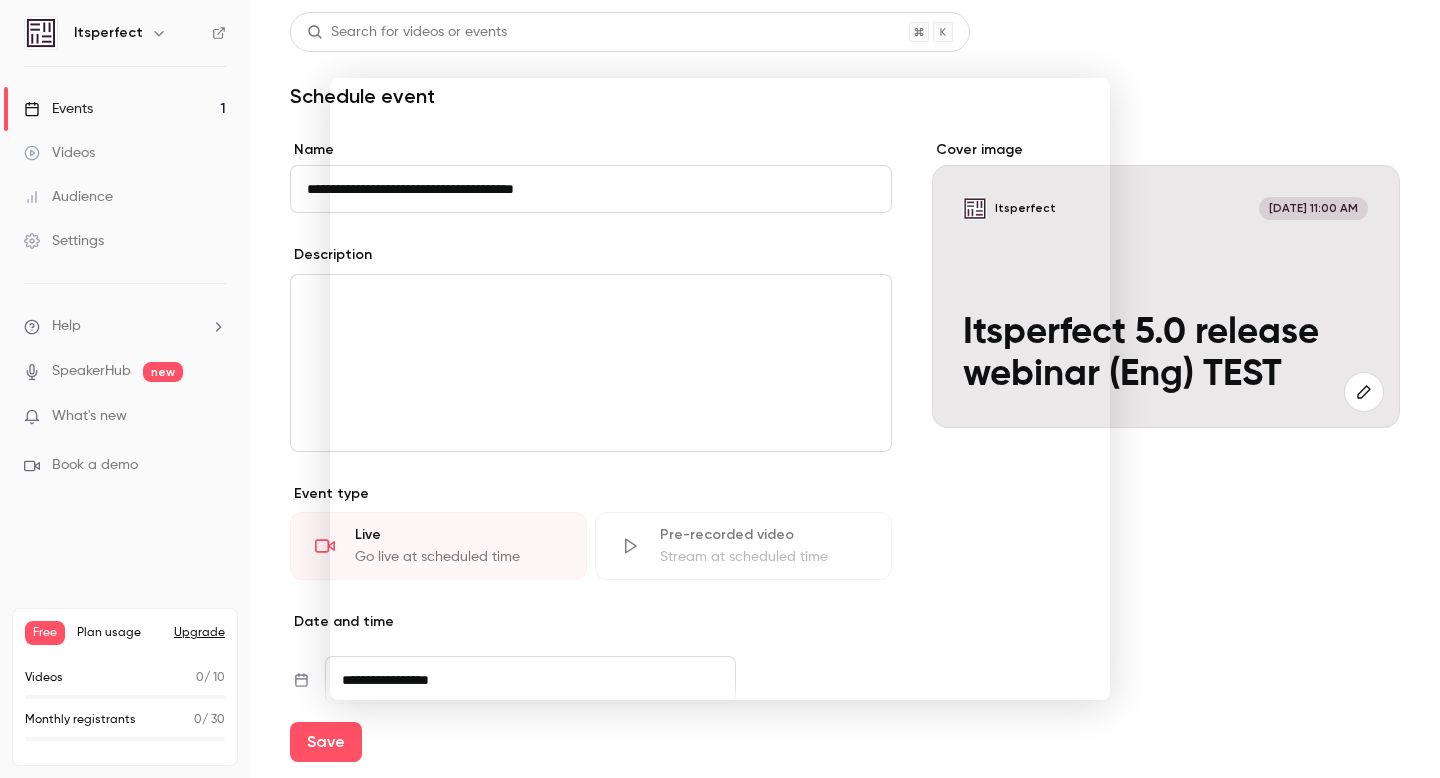 click at bounding box center [720, 389] 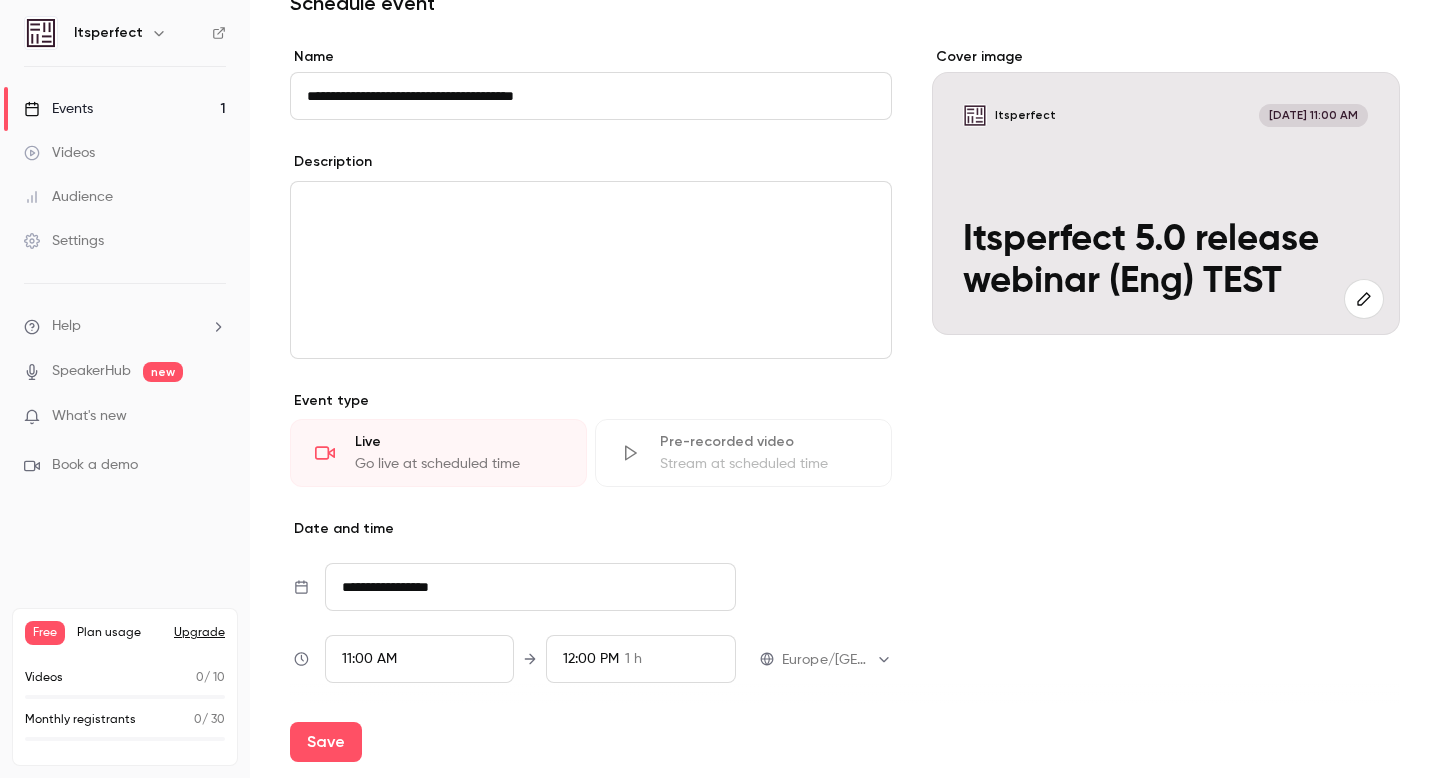 scroll, scrollTop: 0, scrollLeft: 0, axis: both 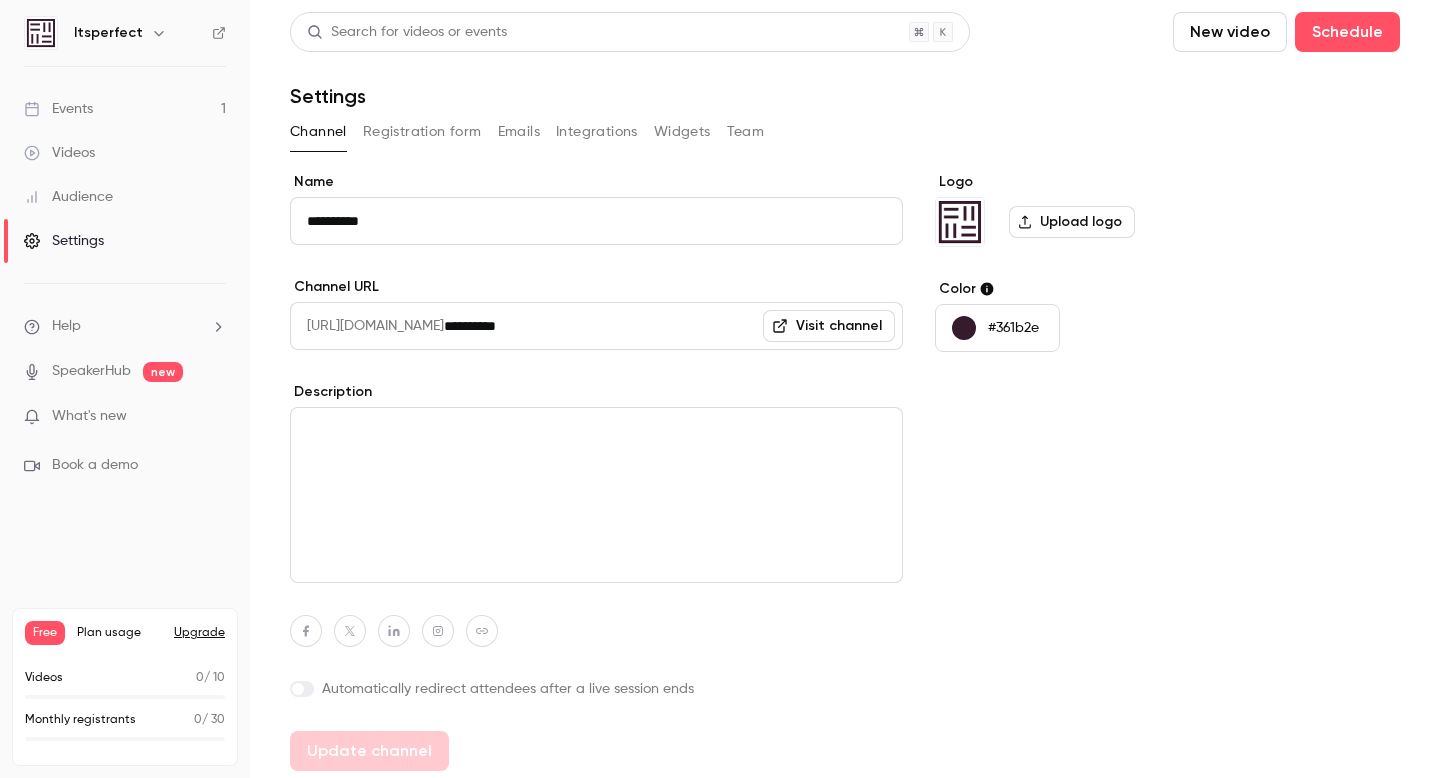 click on "Events" at bounding box center [58, 109] 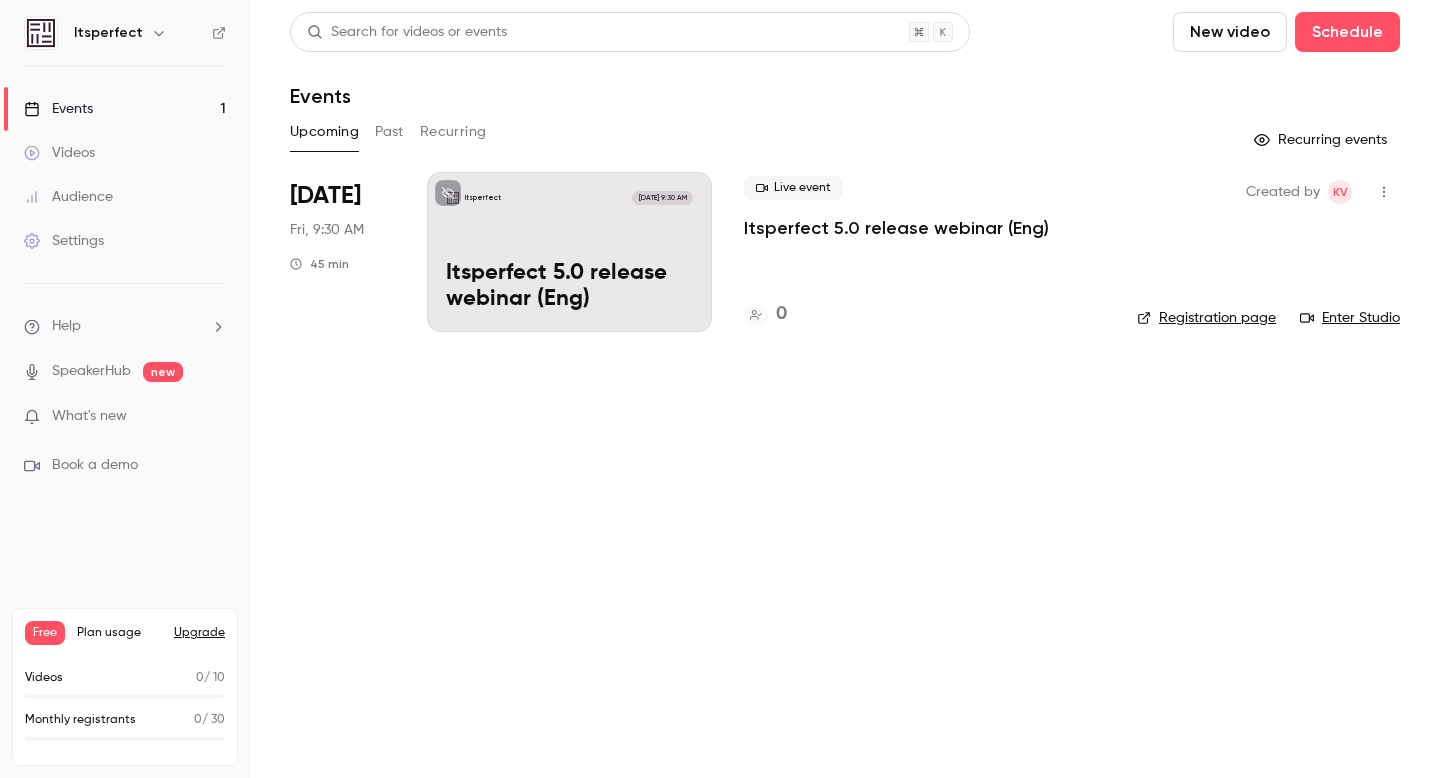 click on "Itsperfect Jul 25, 9:30 AM  Itsperfect 5.0 release webinar (Eng)" at bounding box center (569, 252) 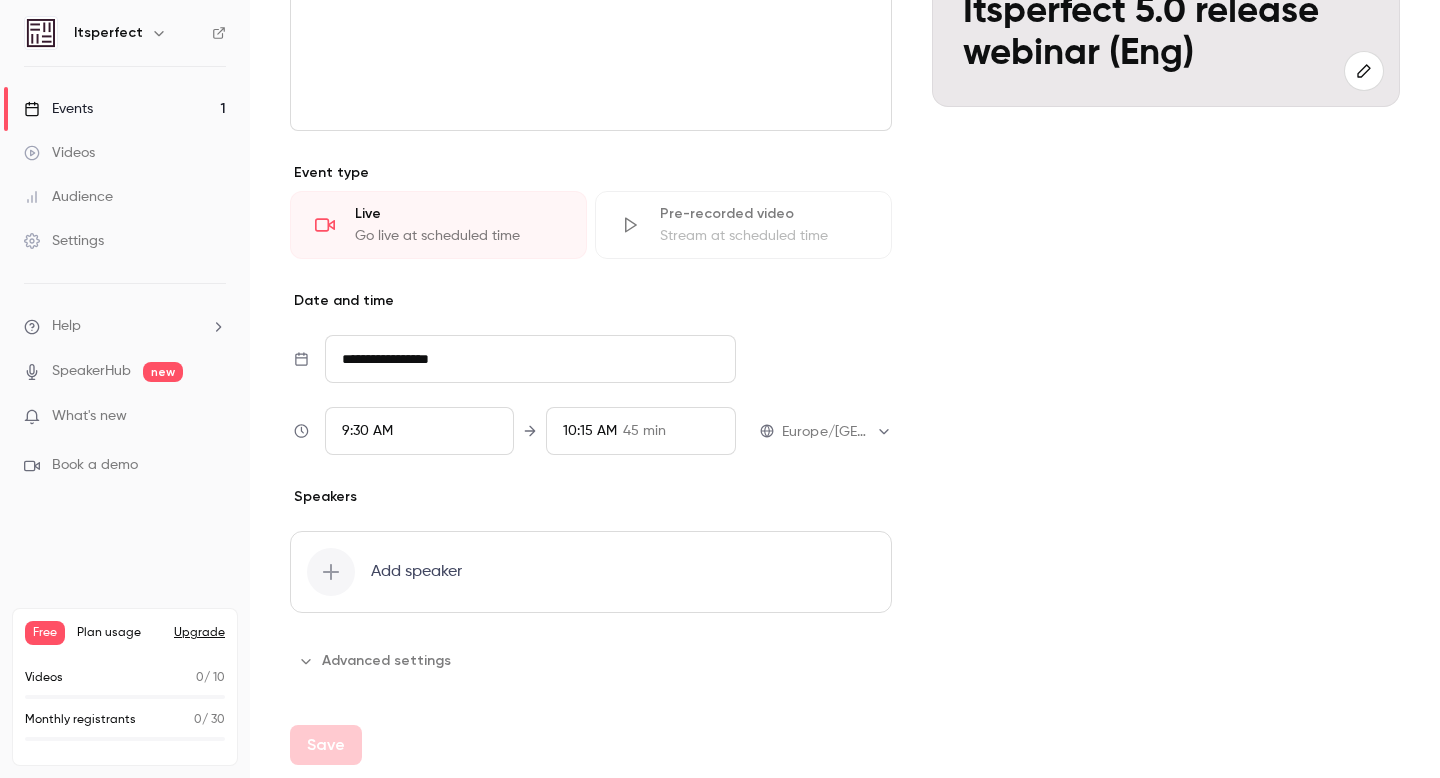 scroll, scrollTop: 568, scrollLeft: 0, axis: vertical 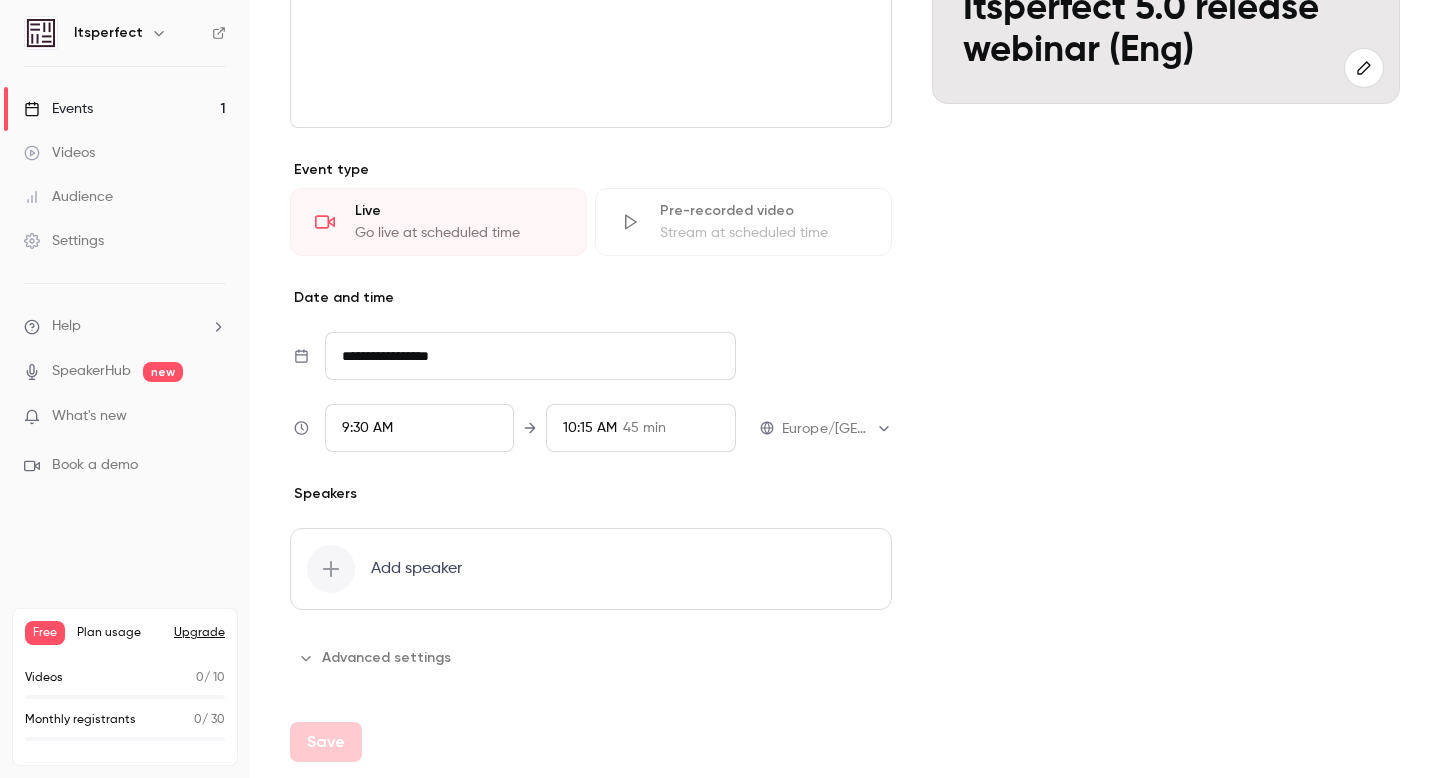 click 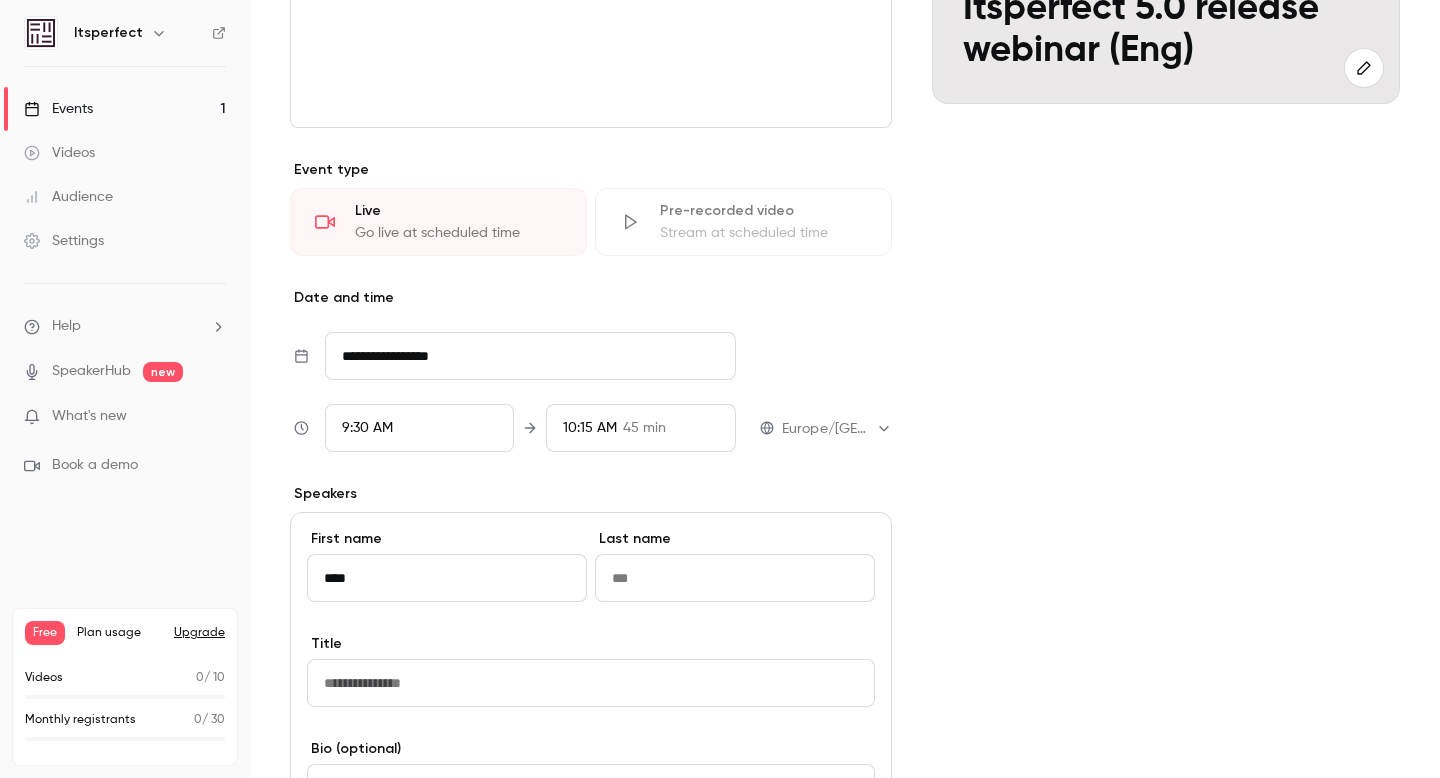 type on "****" 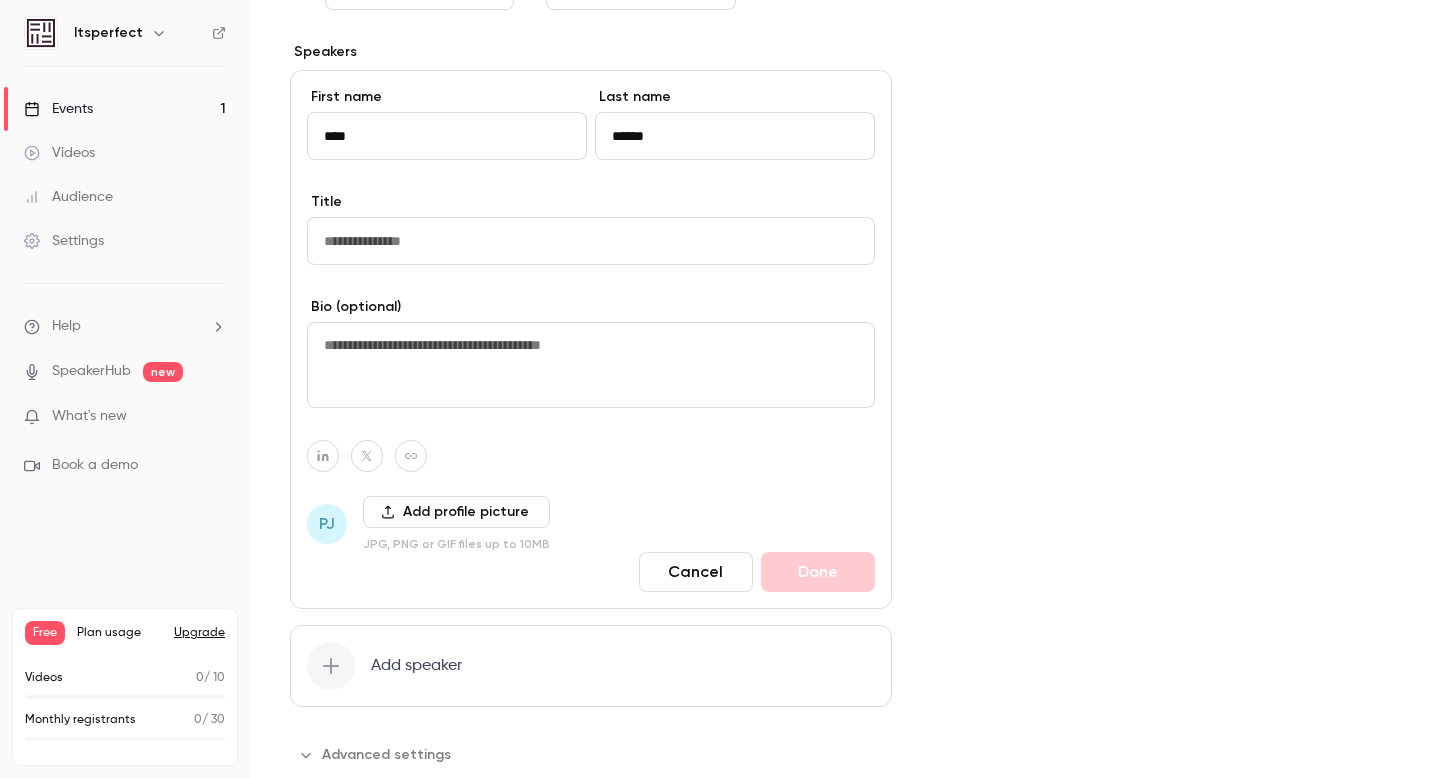 scroll, scrollTop: 1011, scrollLeft: 0, axis: vertical 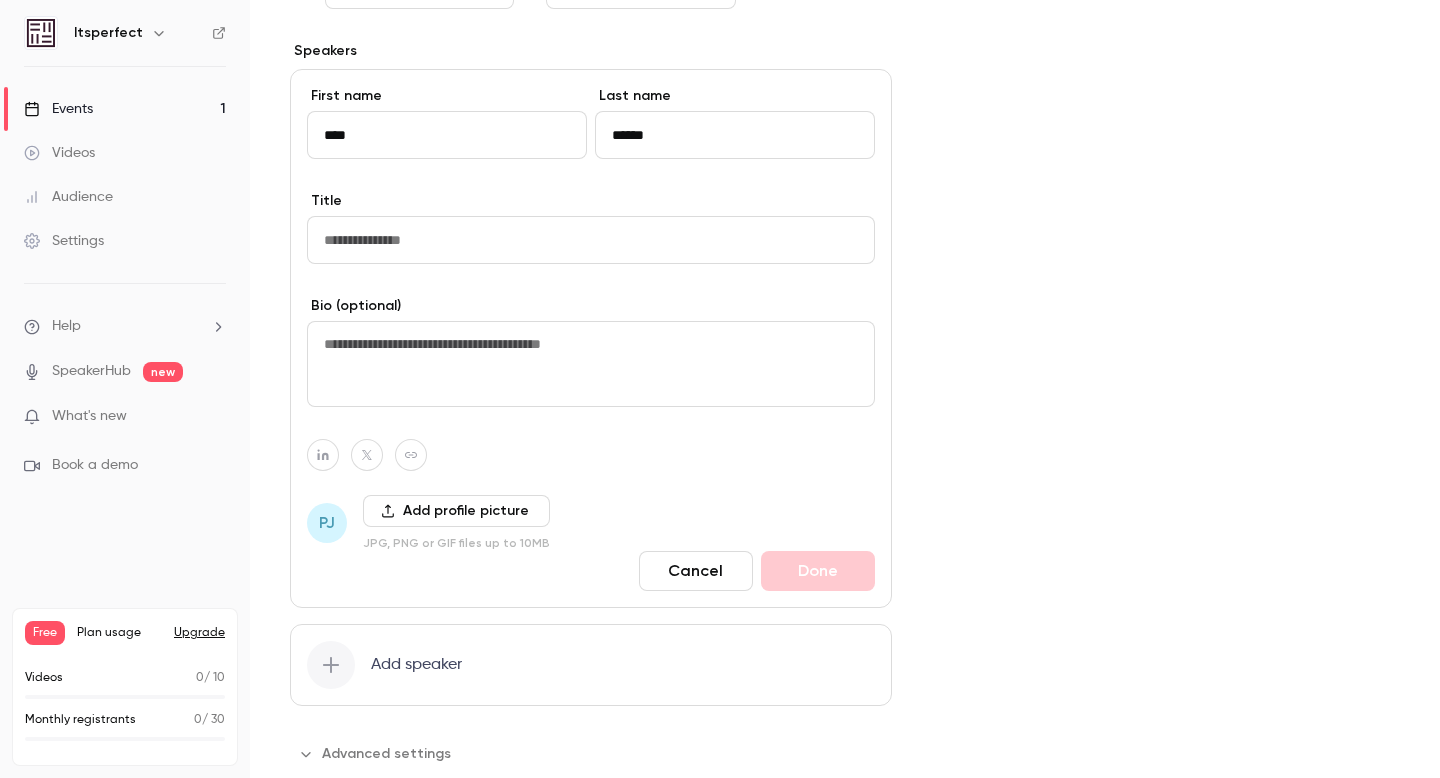 type on "******" 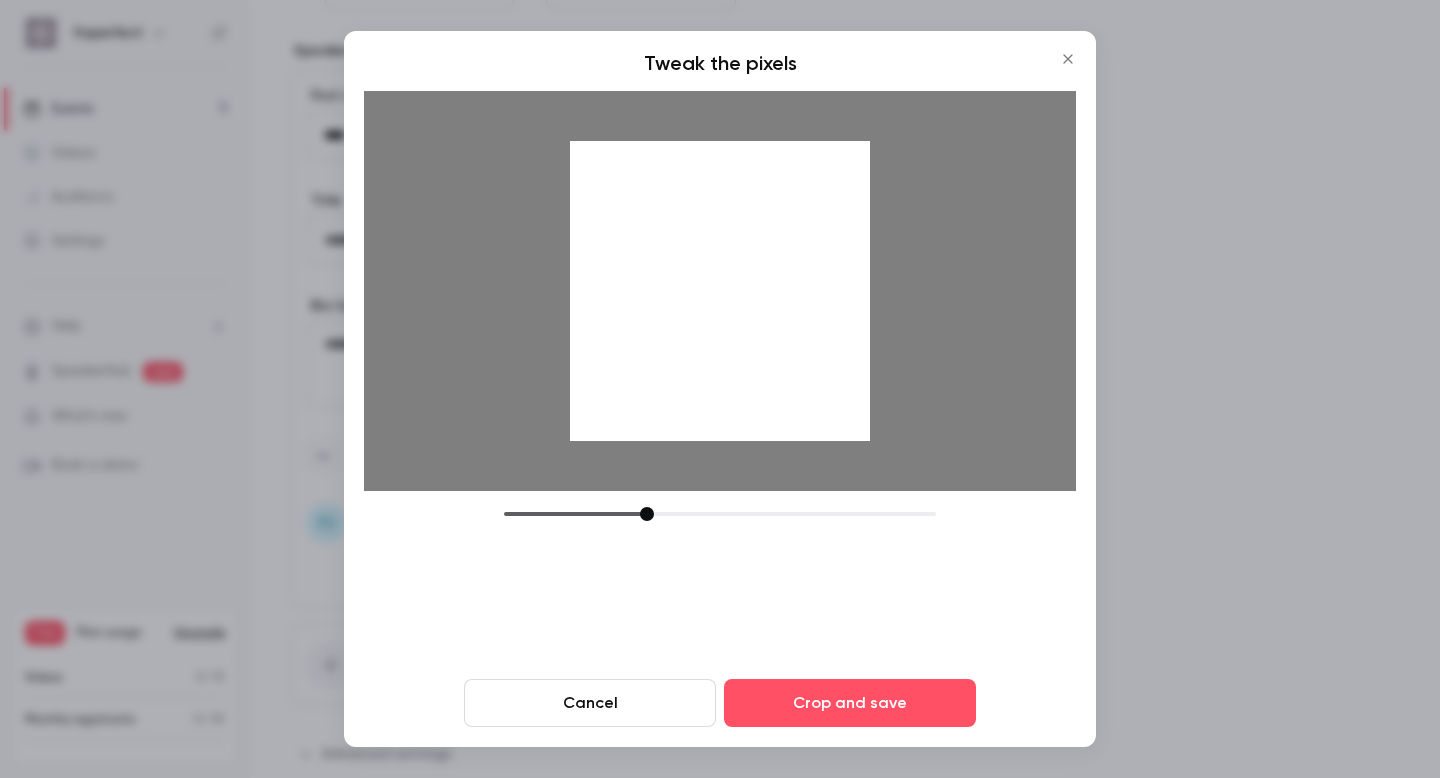 drag, startPoint x: 701, startPoint y: 339, endPoint x: 696, endPoint y: 365, distance: 26.476404 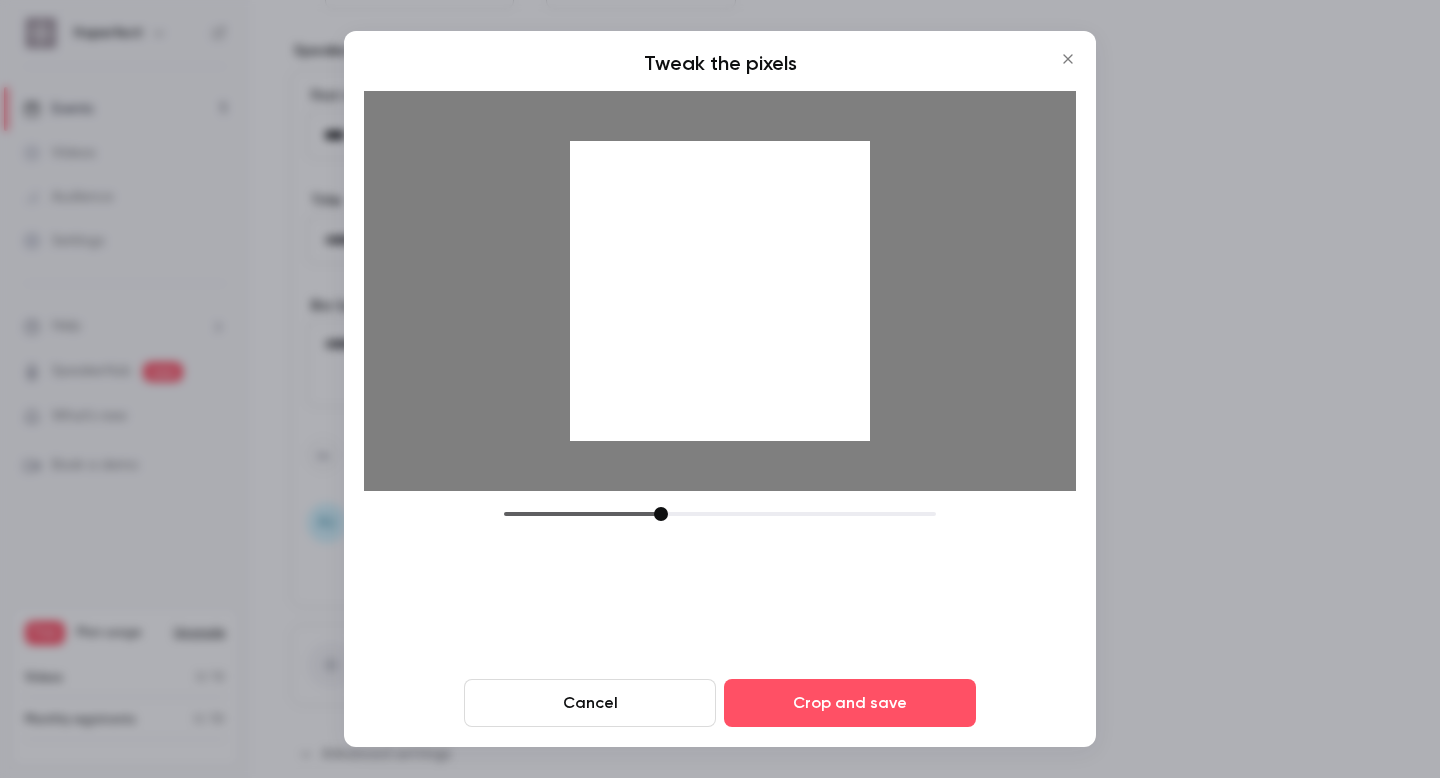 drag, startPoint x: 647, startPoint y: 514, endPoint x: 661, endPoint y: 514, distance: 14 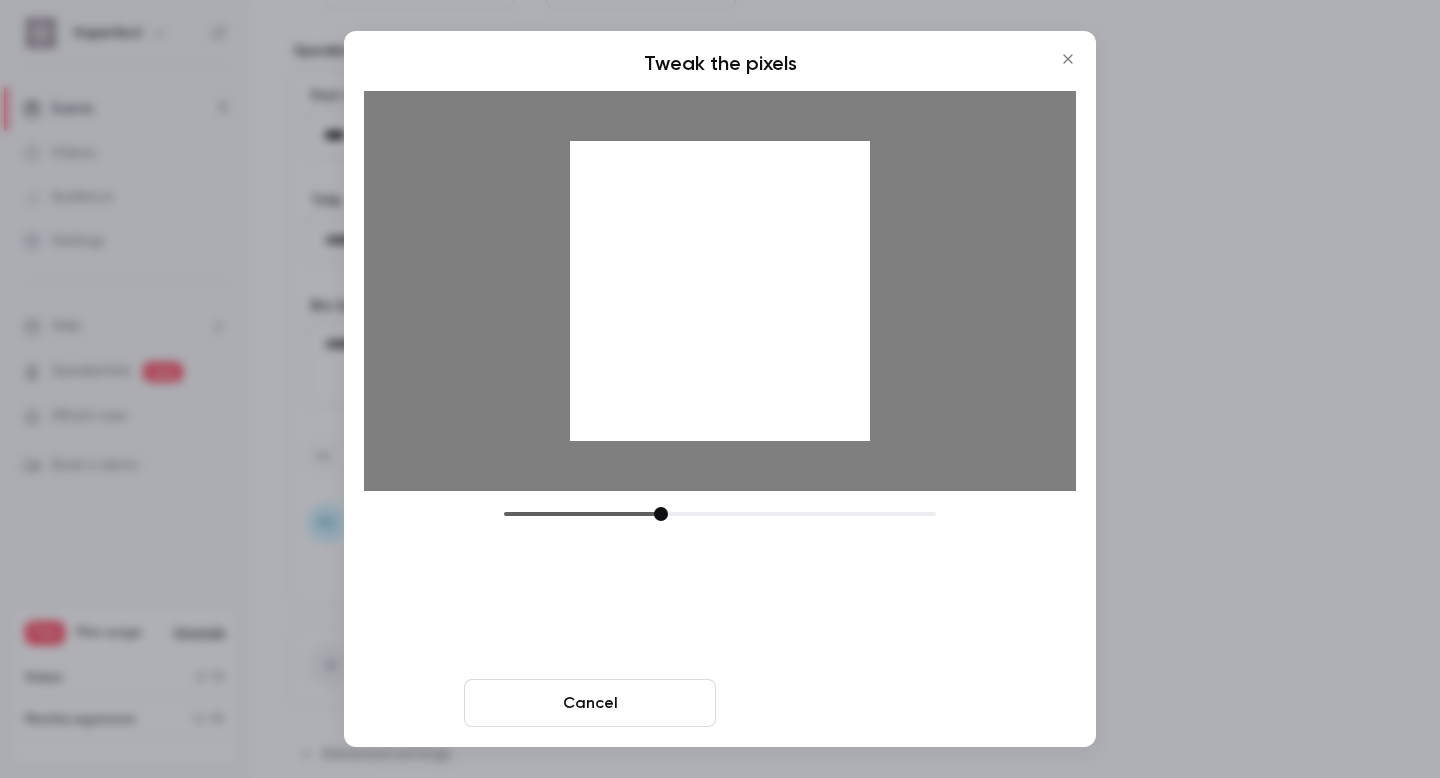 click on "Crop and save" at bounding box center (850, 703) 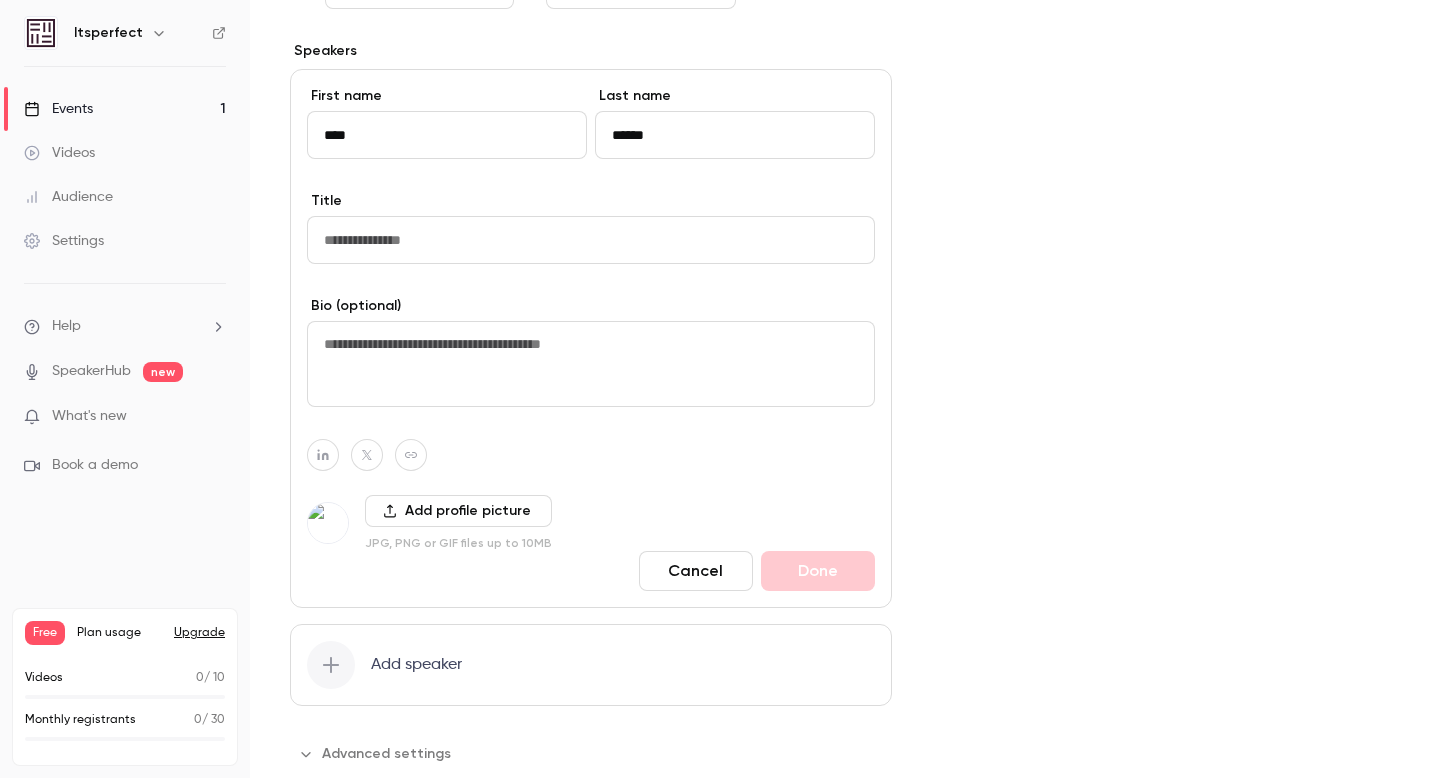 click on "Cover image Itsperfect Jul 25, 9:30 AM  Itsperfect 5.0 release webinar (Eng)" at bounding box center (1166, 71) 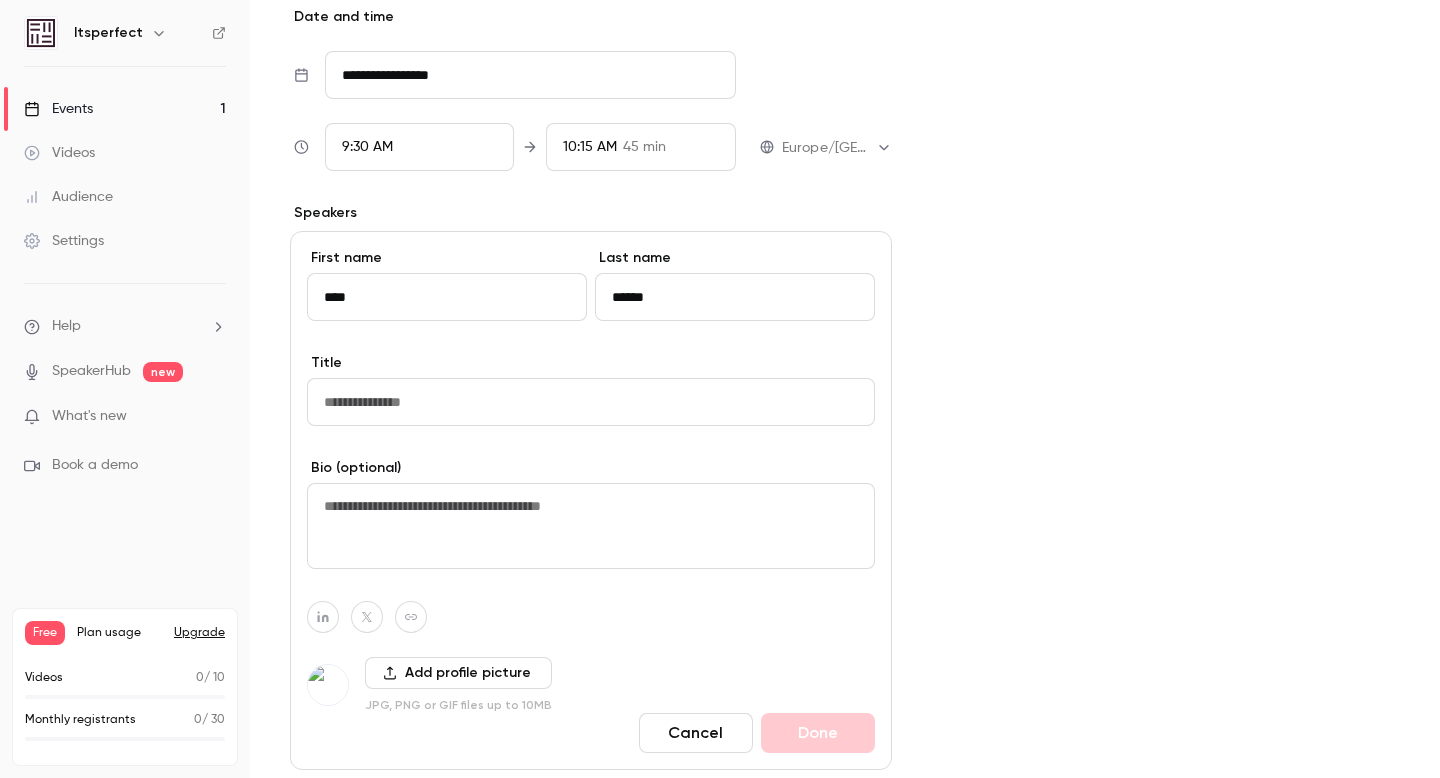 scroll, scrollTop: 847, scrollLeft: 0, axis: vertical 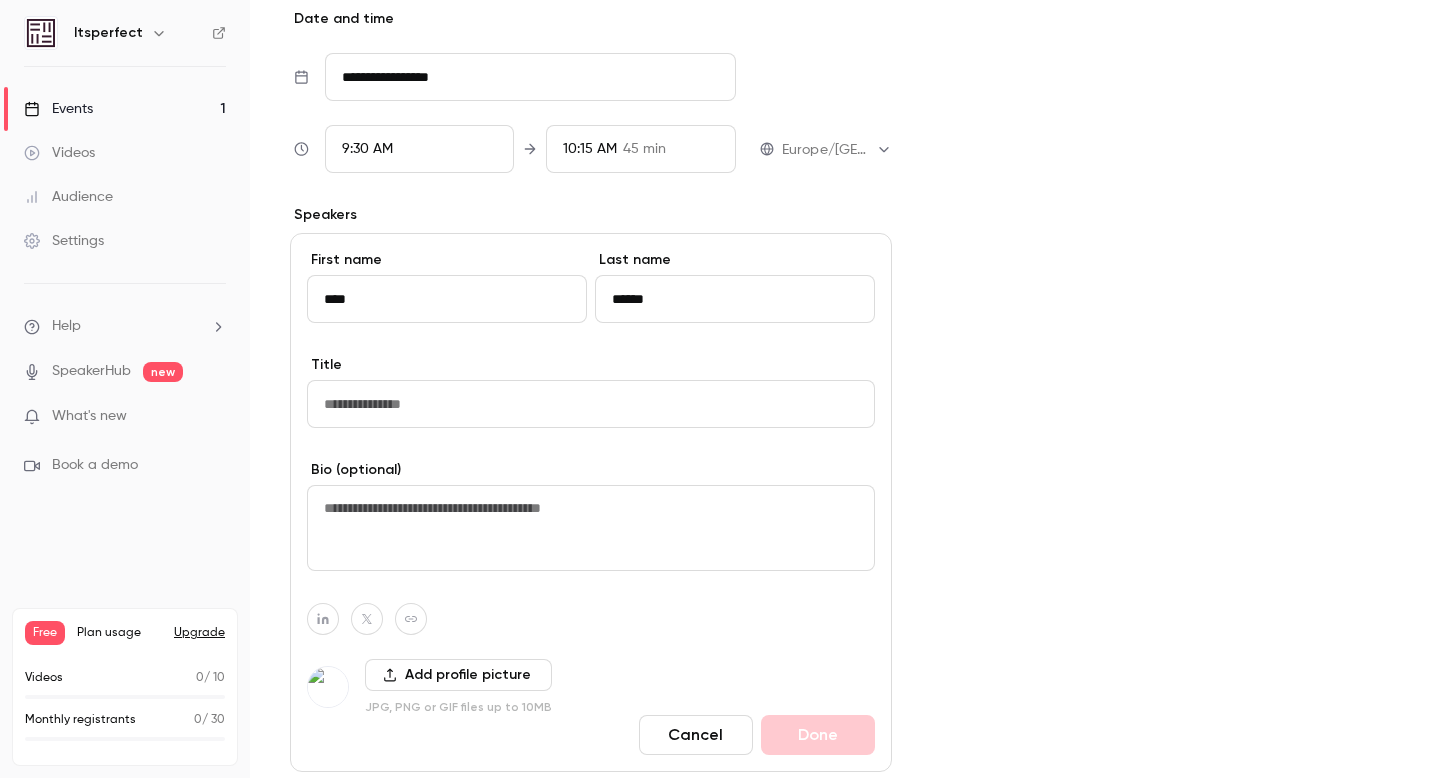 click at bounding box center (591, 404) 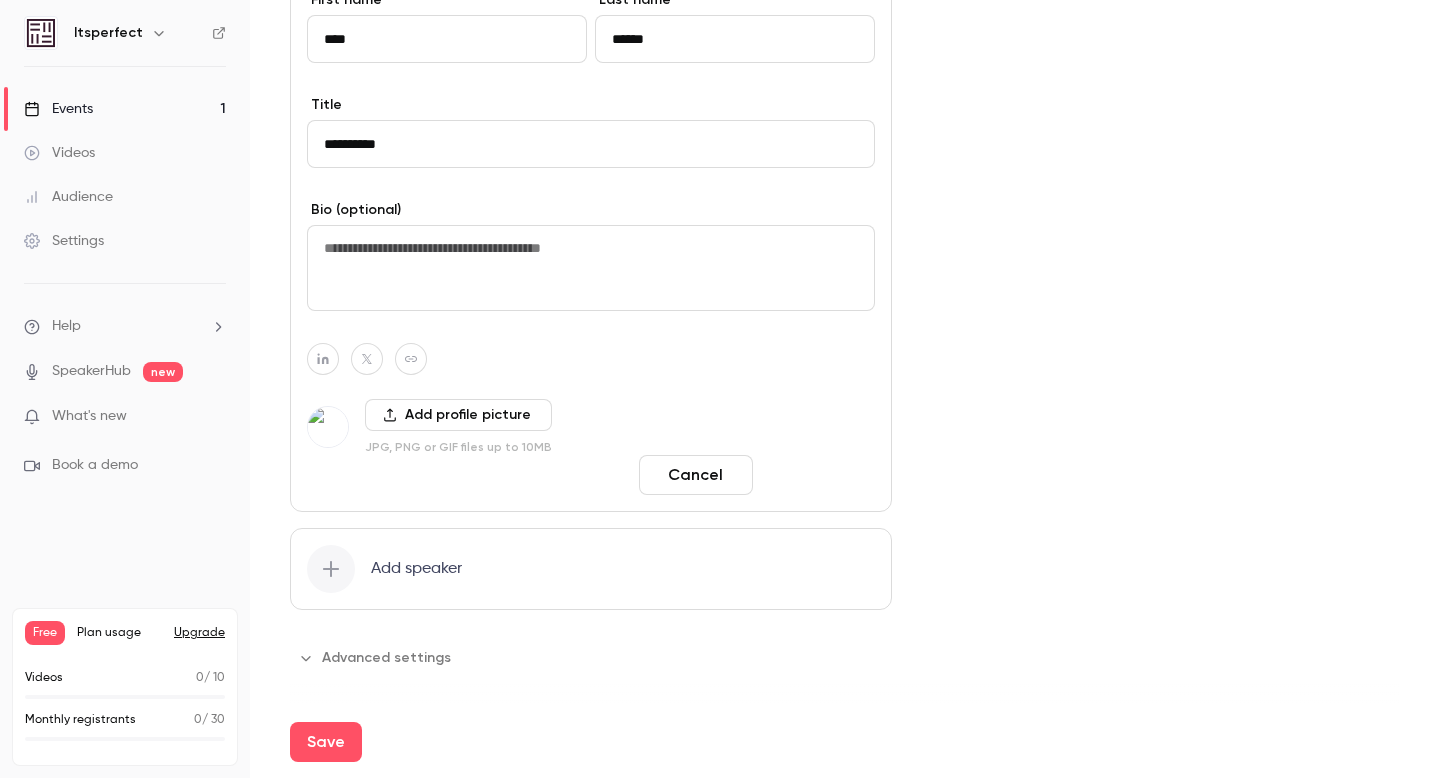 type on "**********" 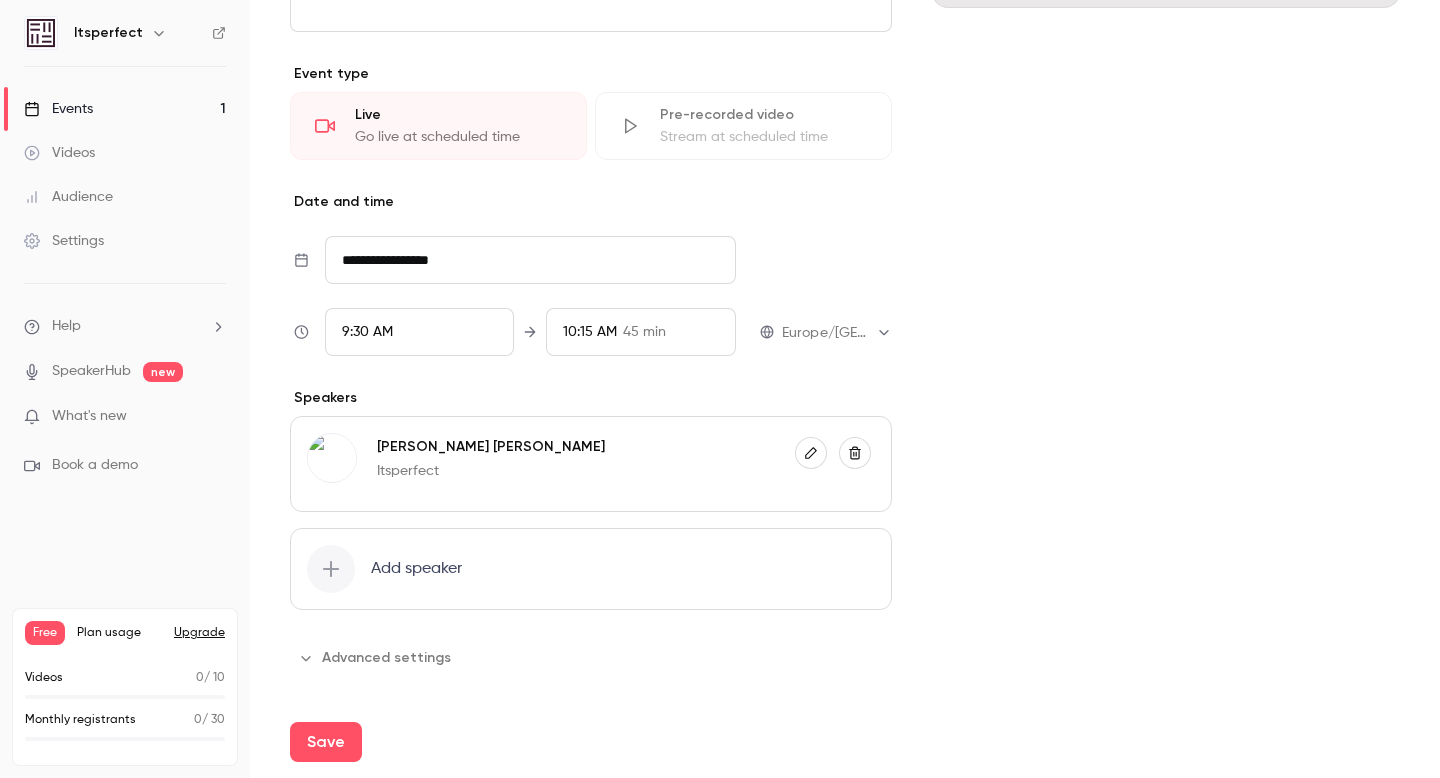 click on "Save" at bounding box center (326, 742) 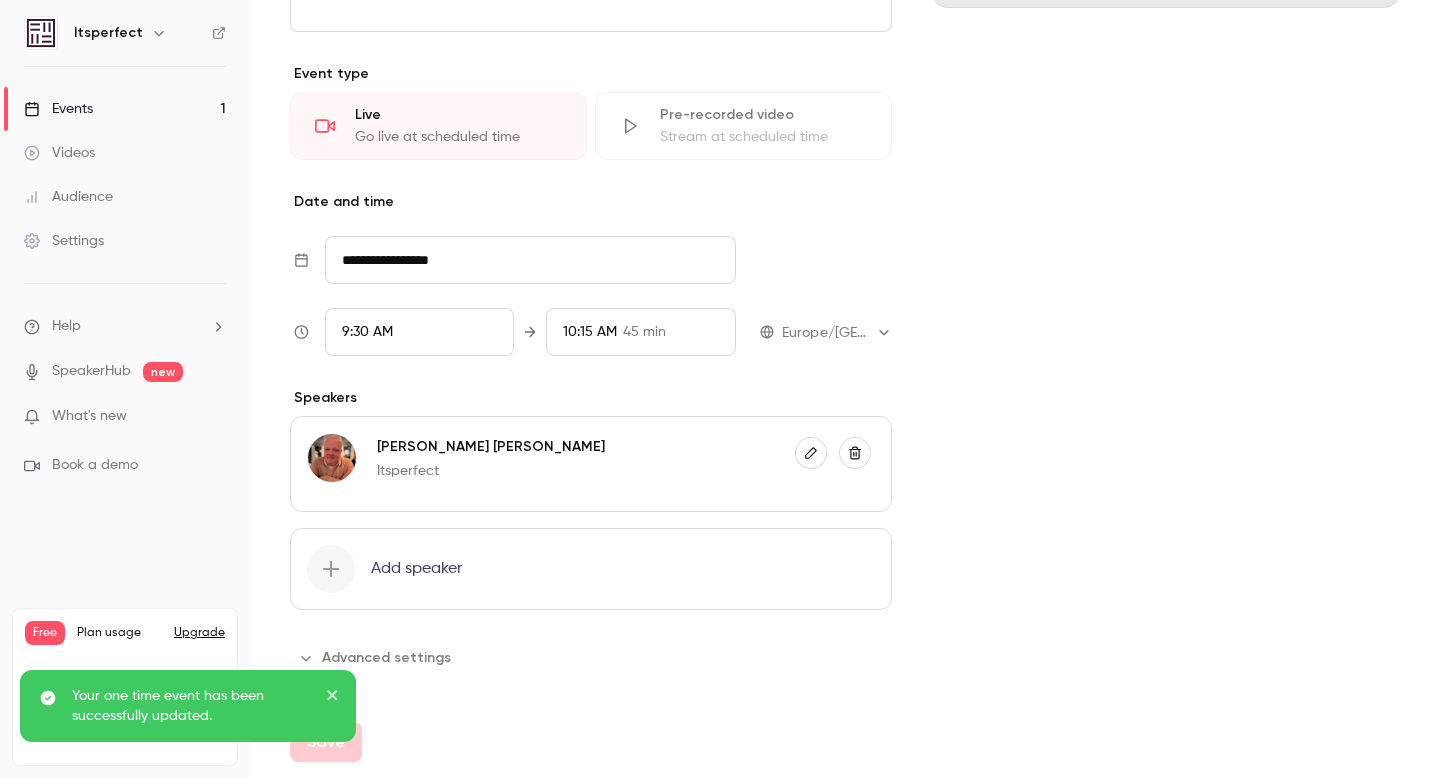 click on "**********" at bounding box center [845, 241] 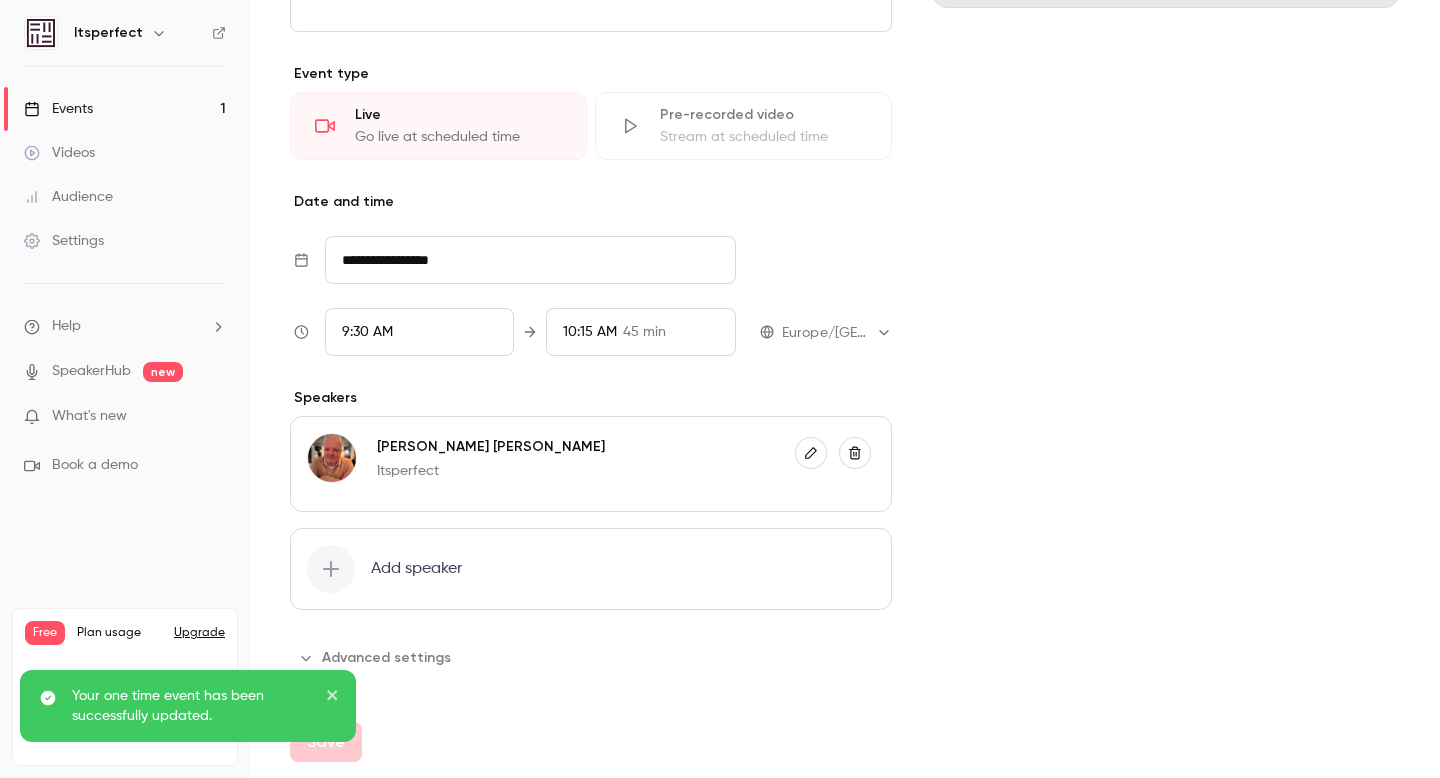 click 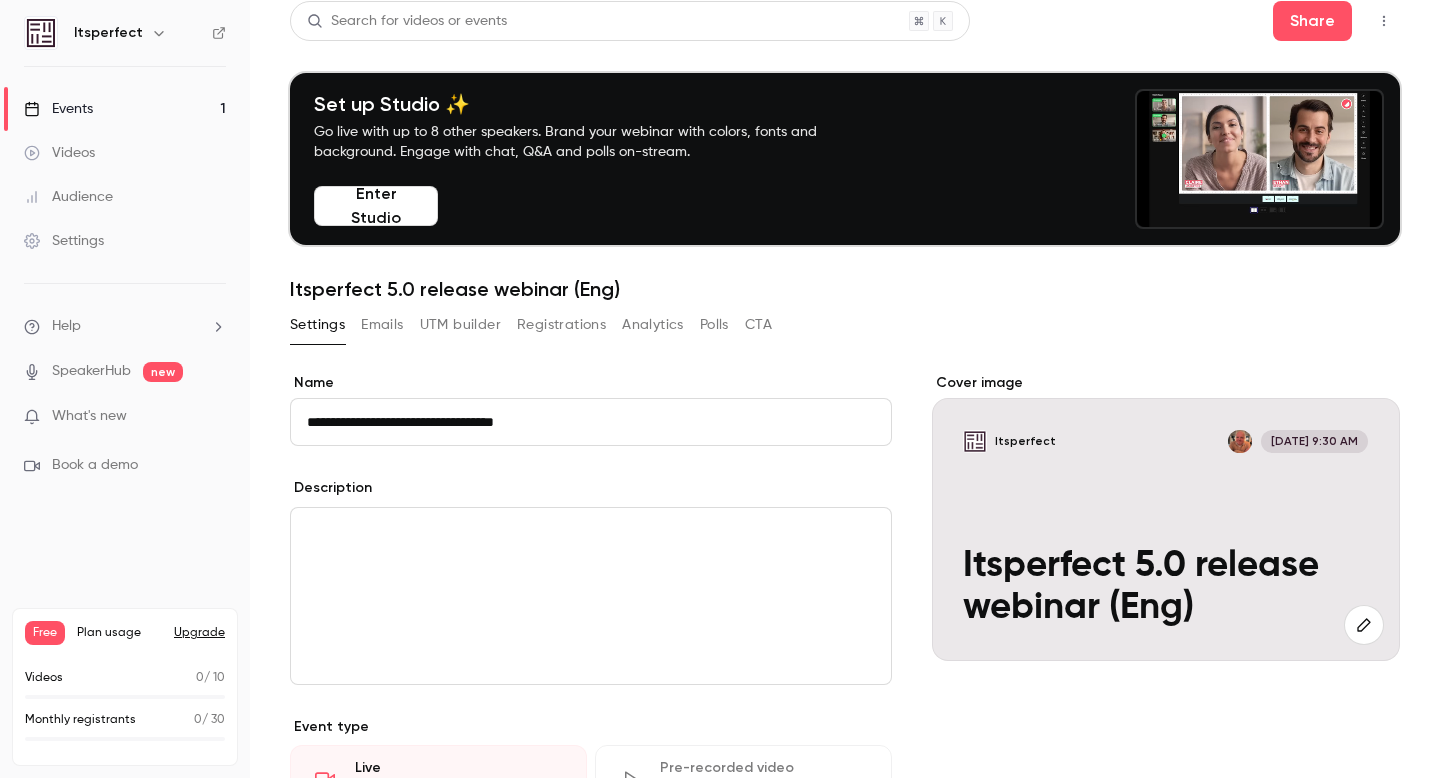 scroll, scrollTop: 0, scrollLeft: 0, axis: both 